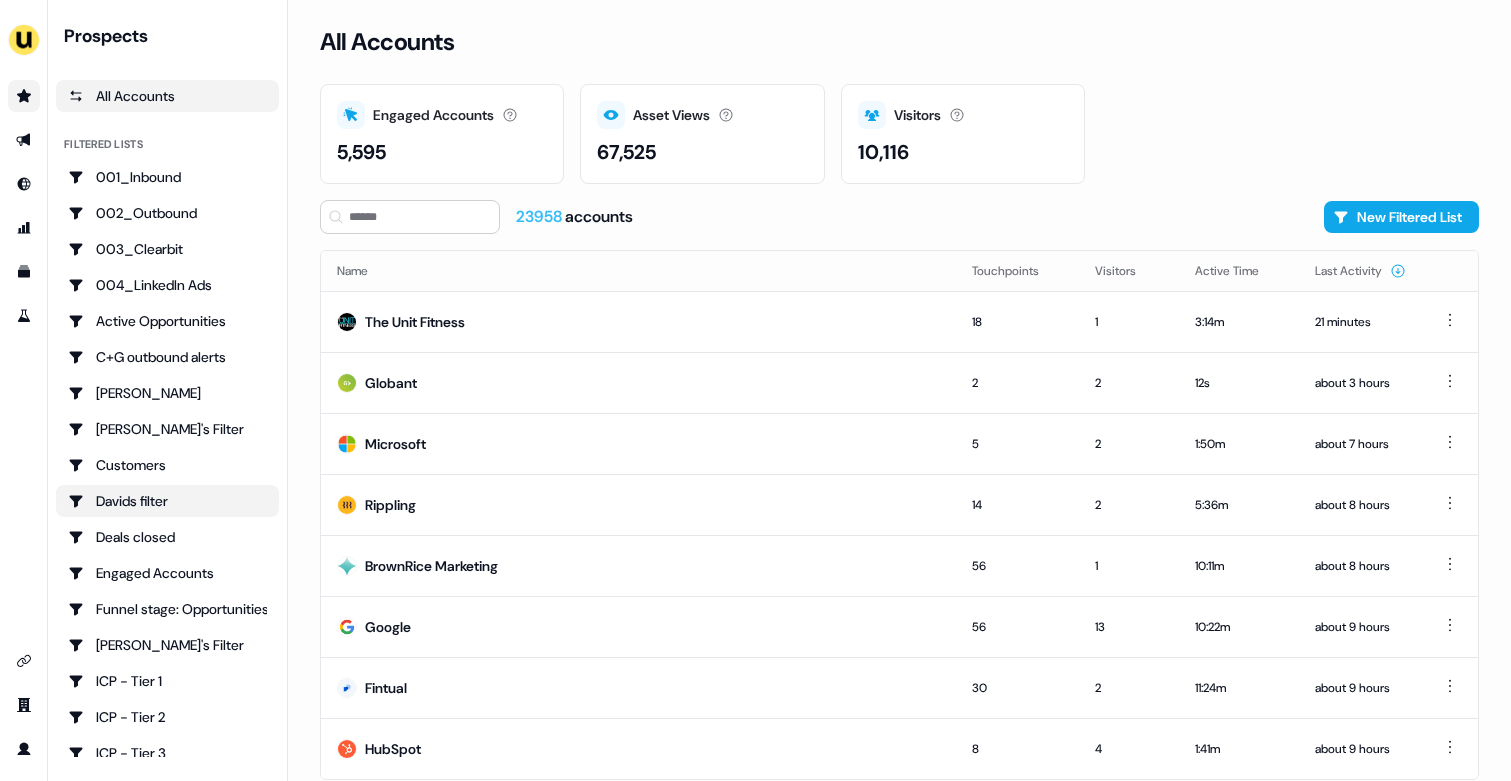 scroll, scrollTop: 0, scrollLeft: 0, axis: both 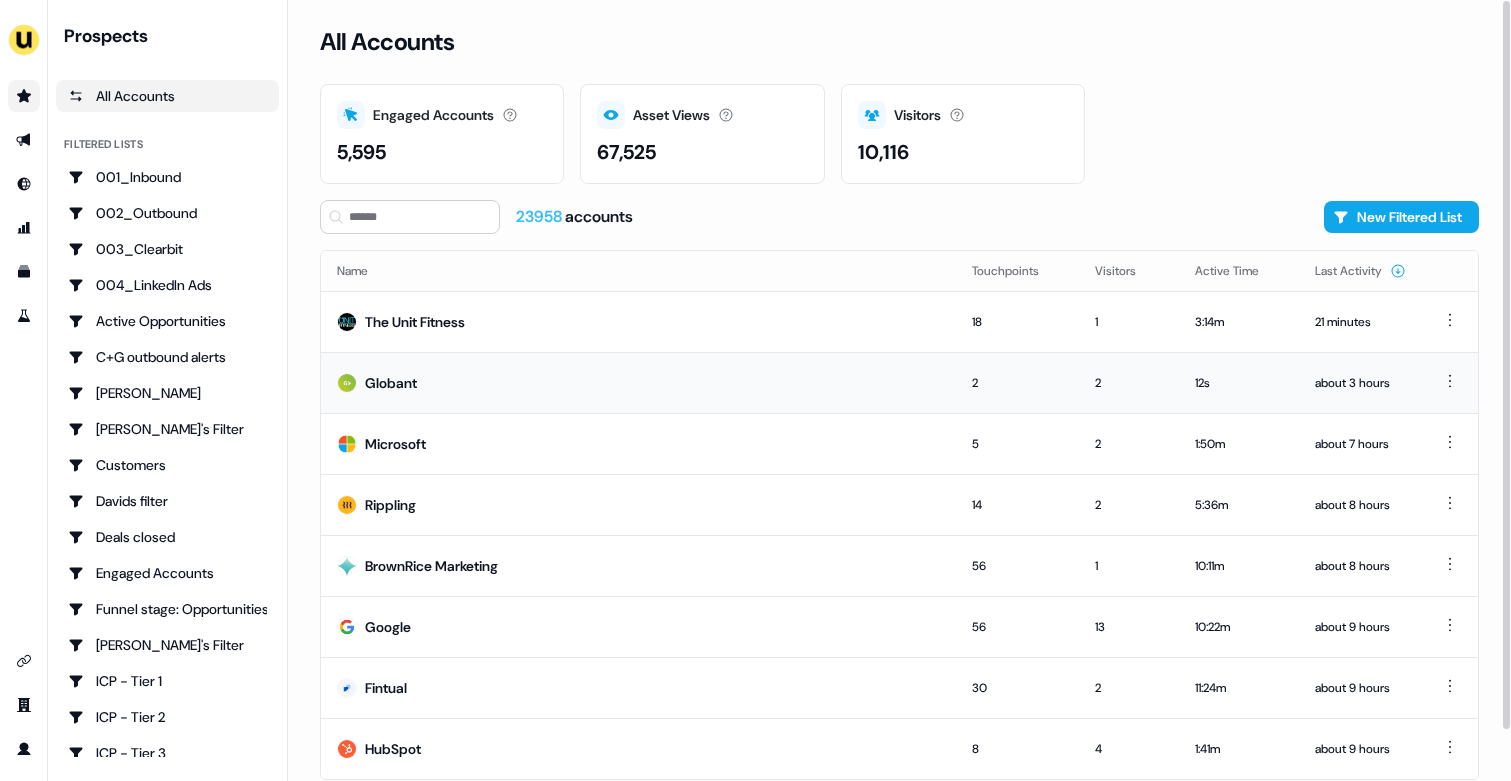 click on "Globant" at bounding box center (638, 382) 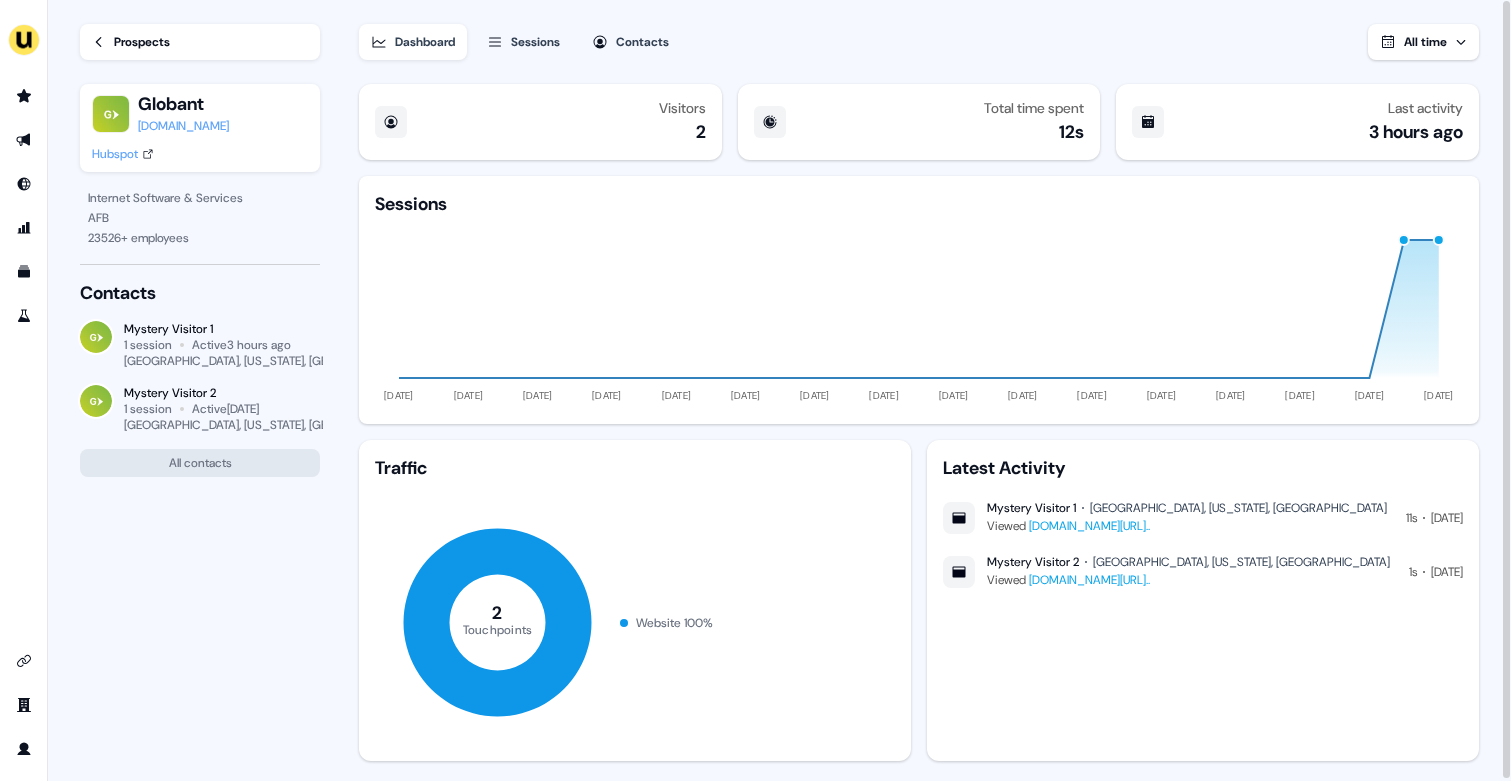 click on "Hubspot" at bounding box center [115, 154] 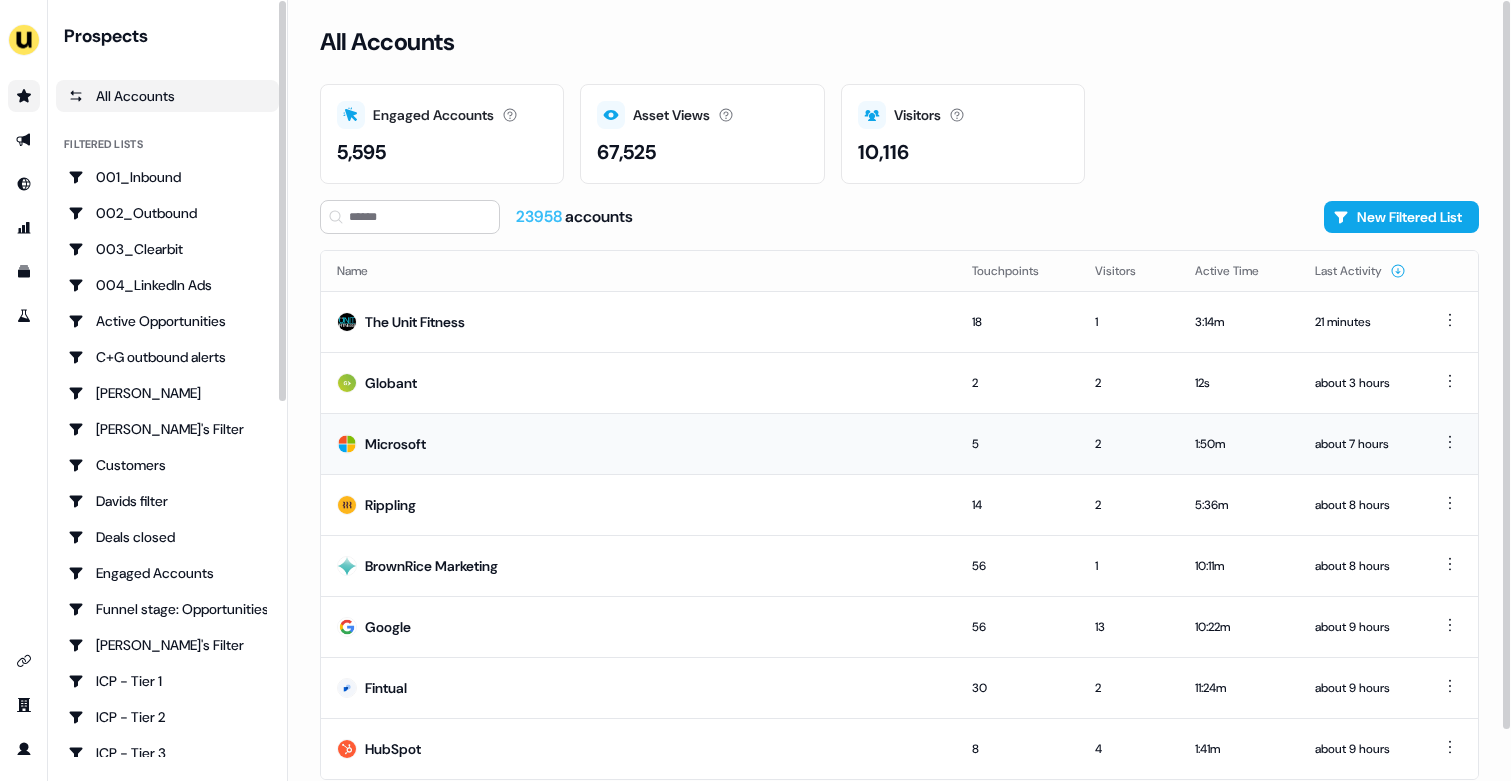 scroll, scrollTop: 54, scrollLeft: 0, axis: vertical 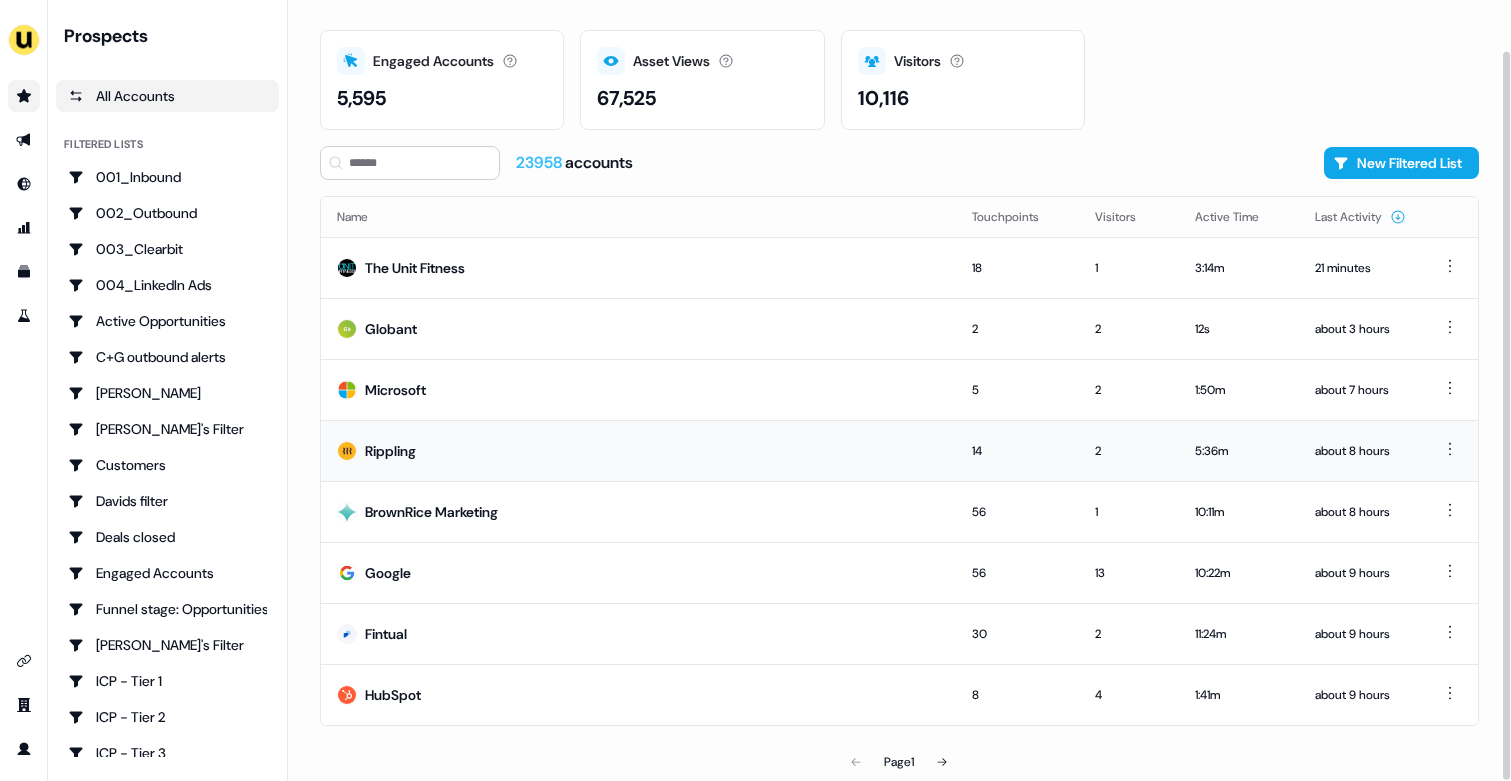click on "Rippling" at bounding box center [638, 450] 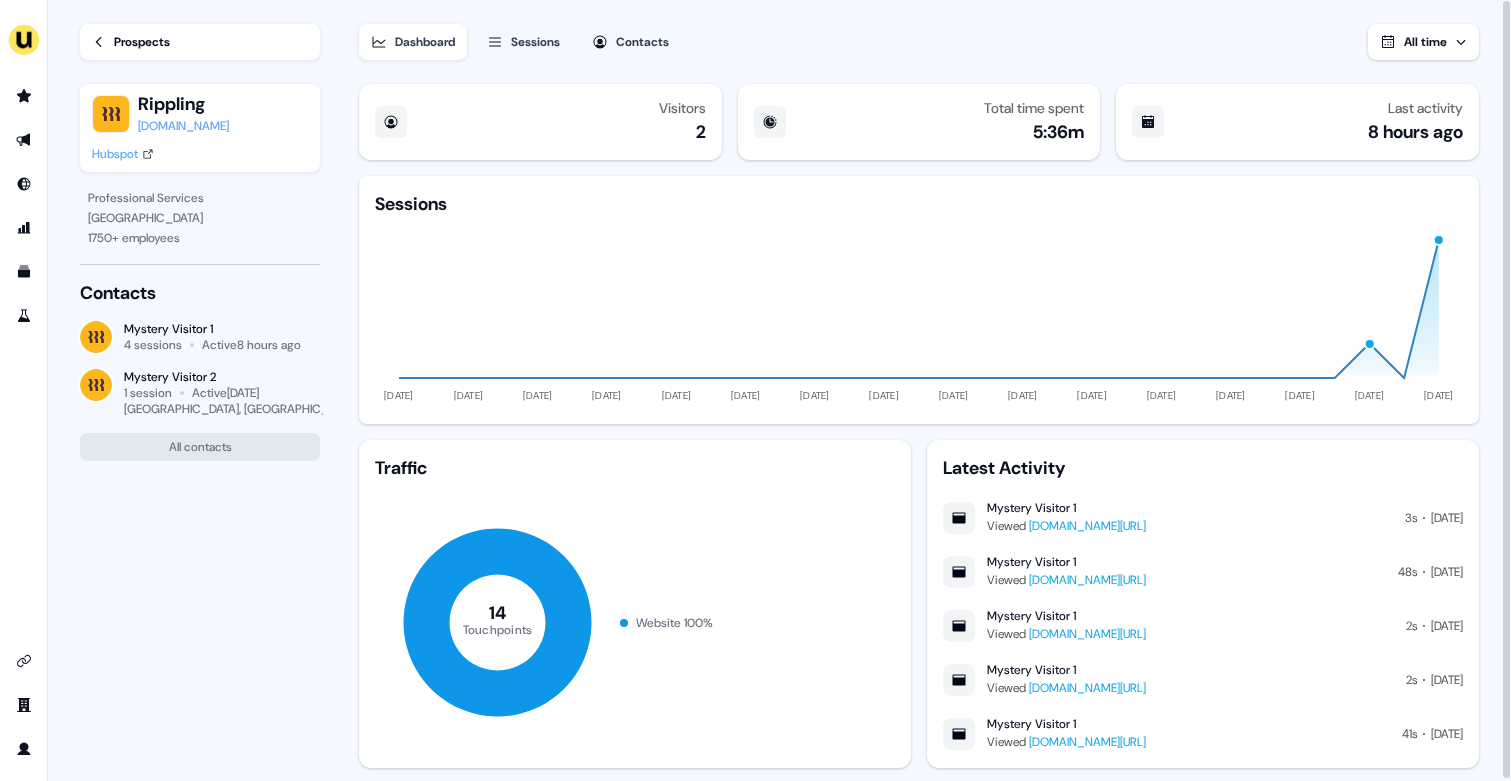 click on "Sessions" at bounding box center (523, 42) 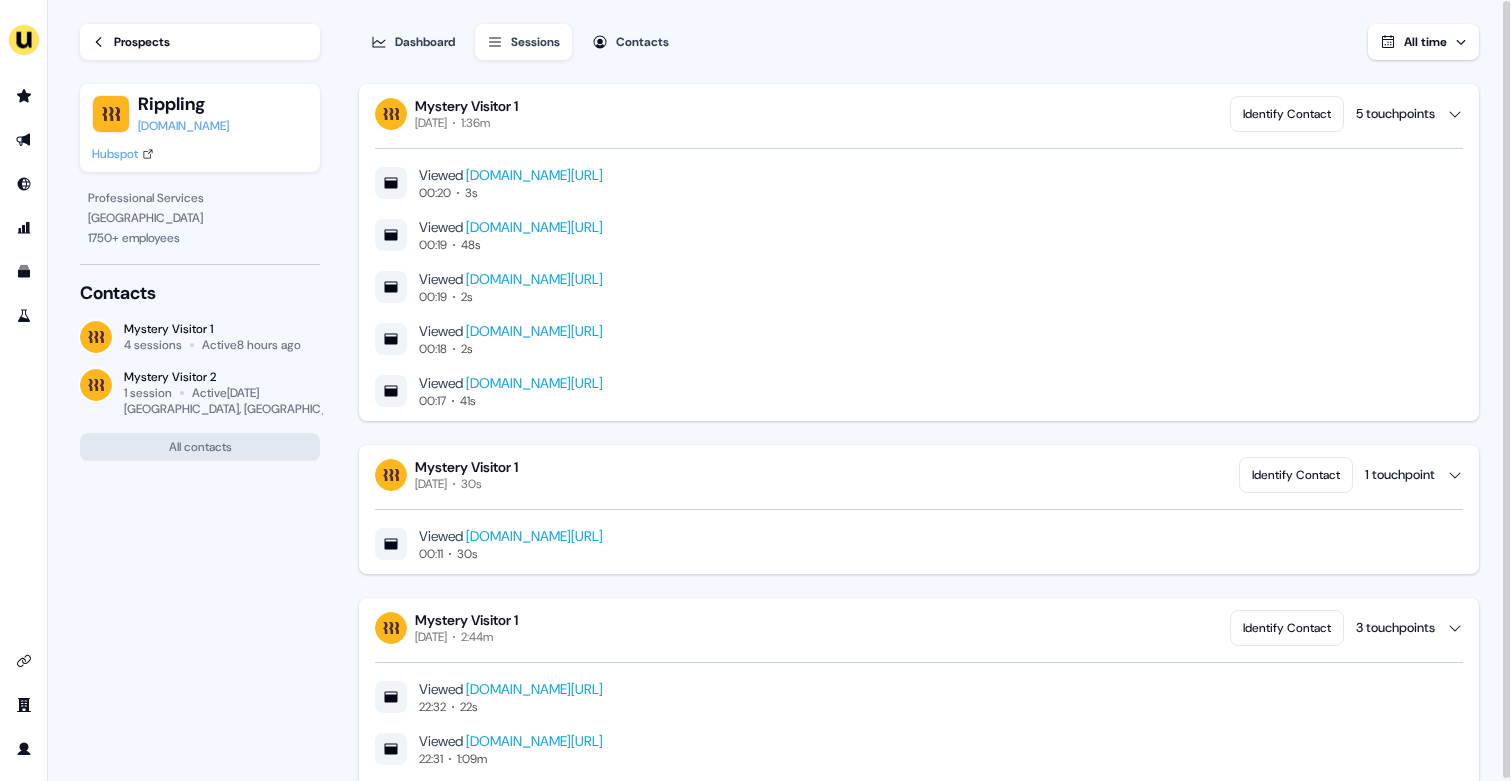 type 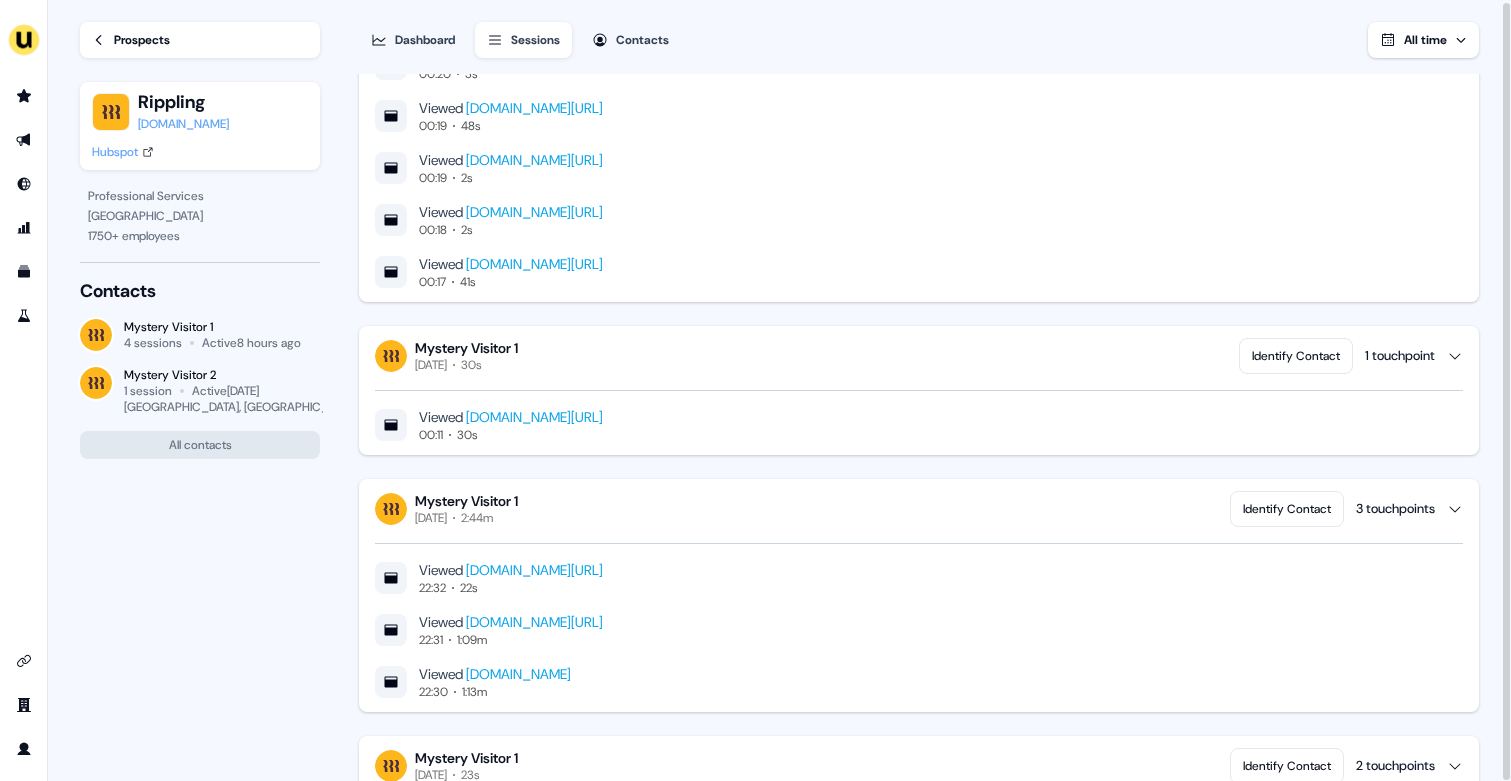 scroll, scrollTop: 0, scrollLeft: 0, axis: both 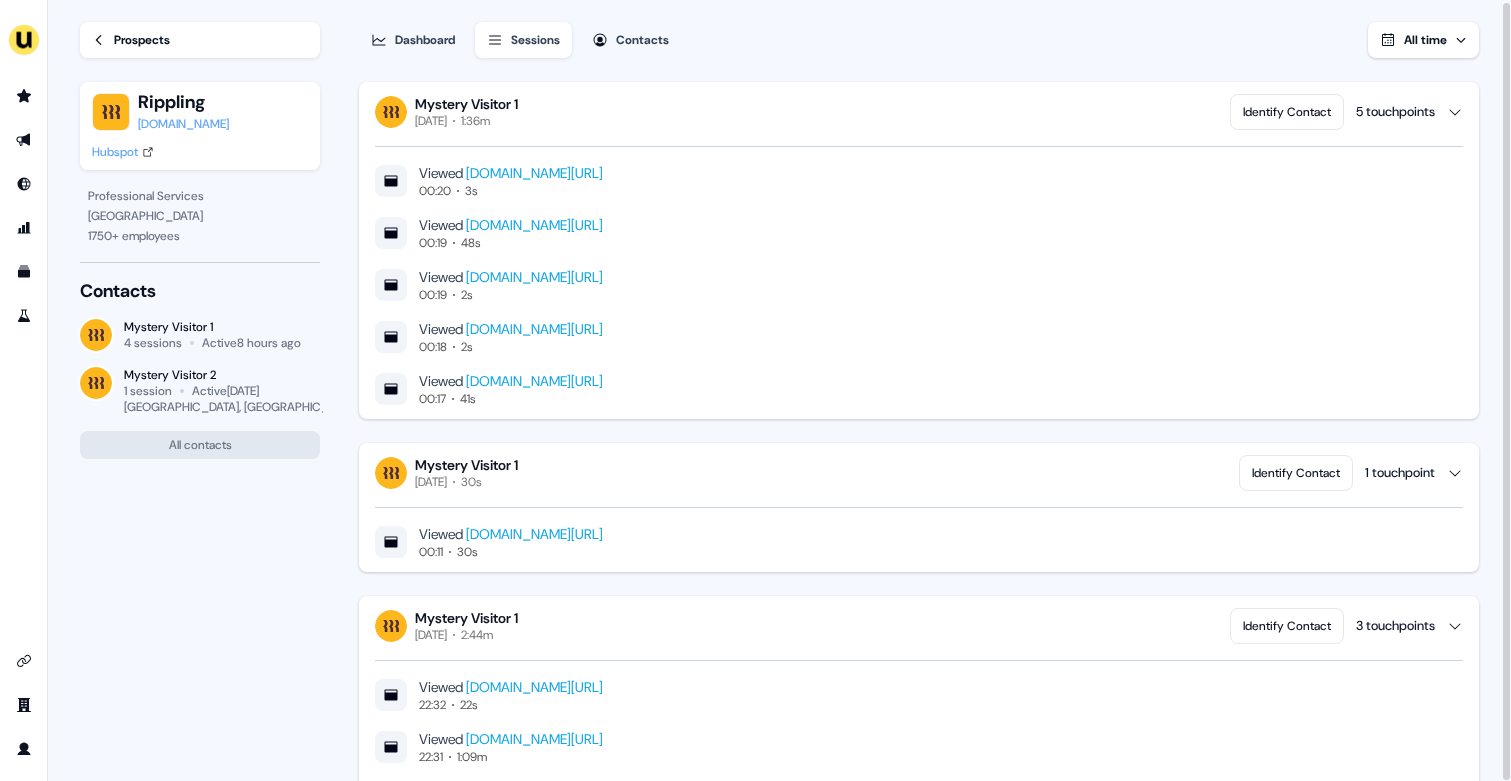 click on "Prospects" at bounding box center [200, 40] 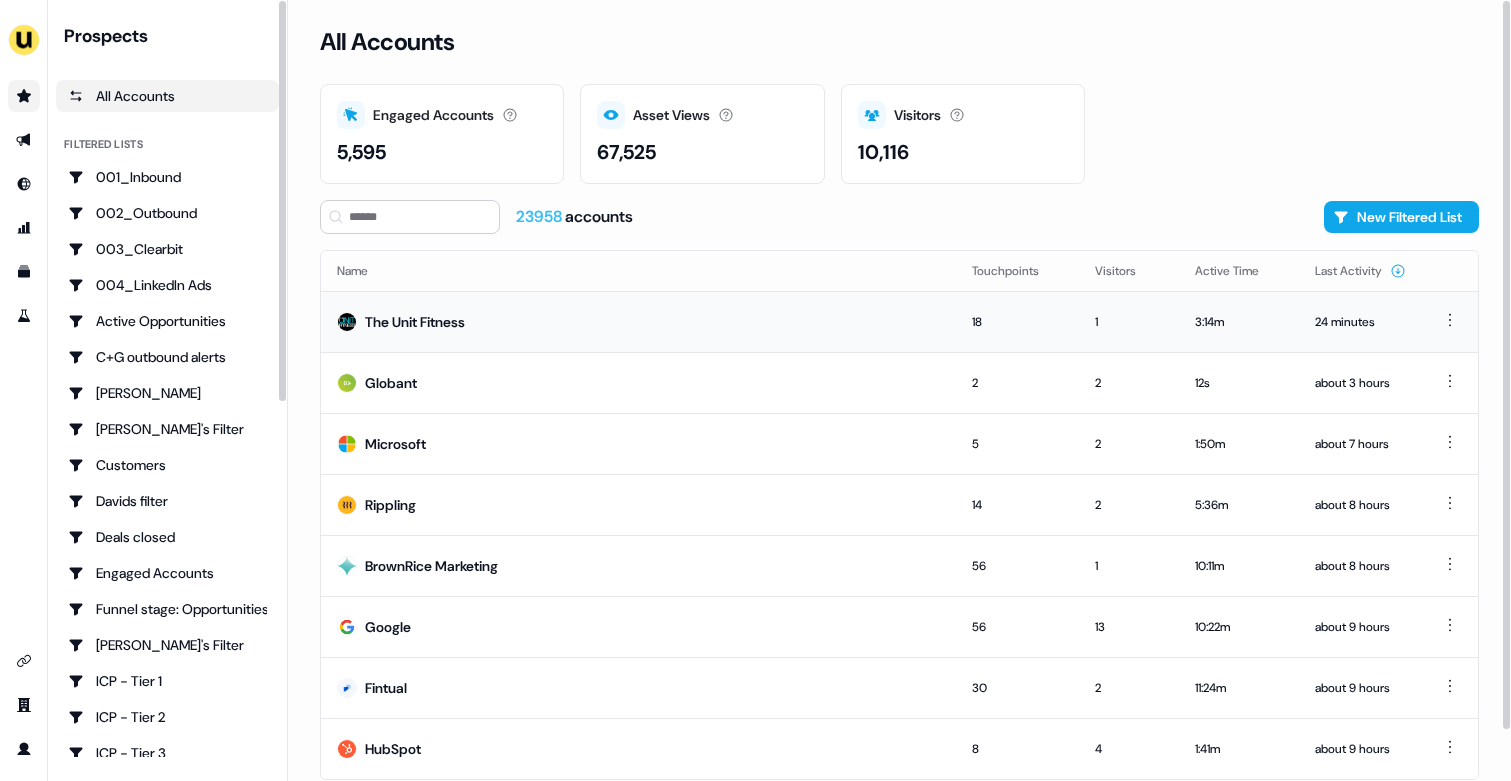 scroll, scrollTop: 54, scrollLeft: 0, axis: vertical 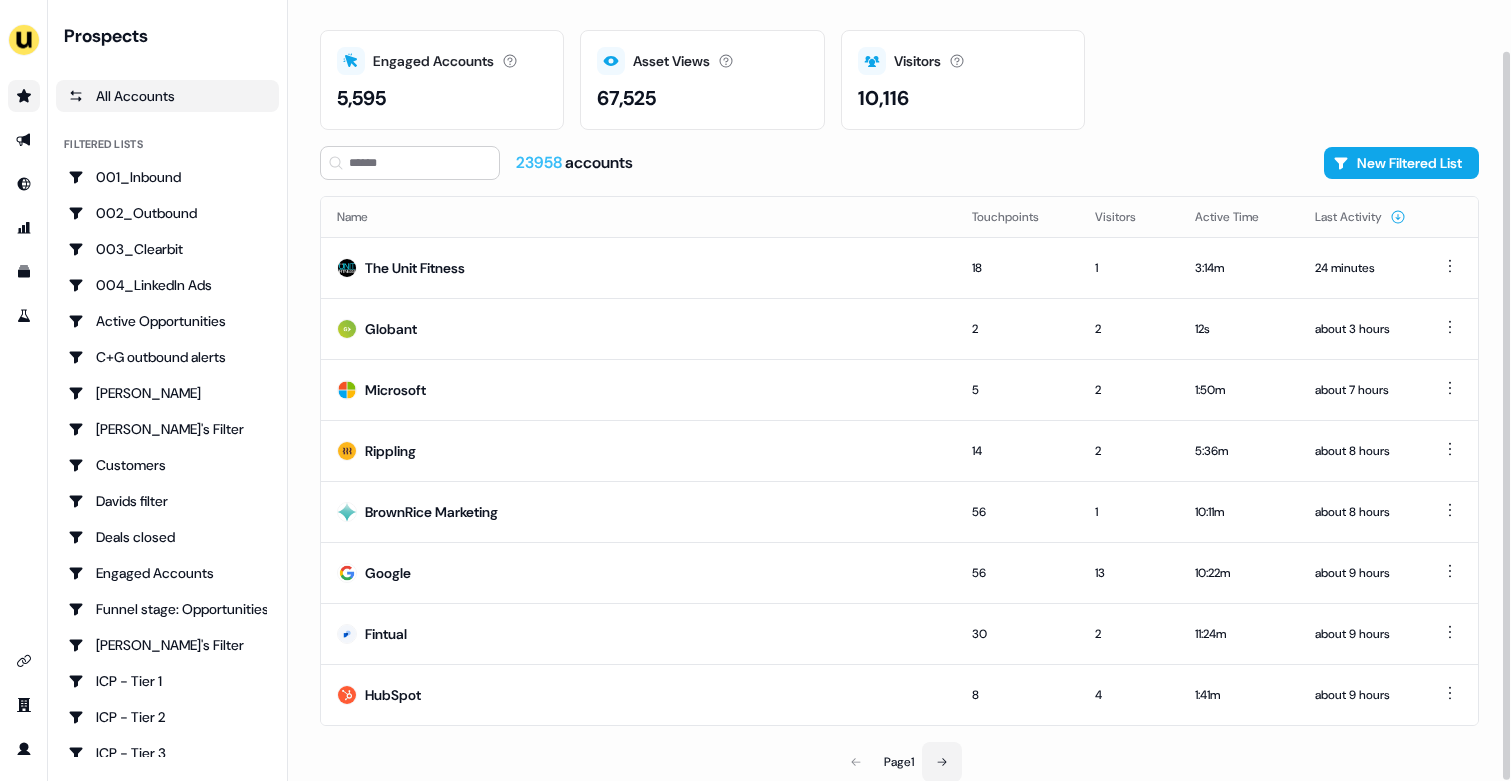 click 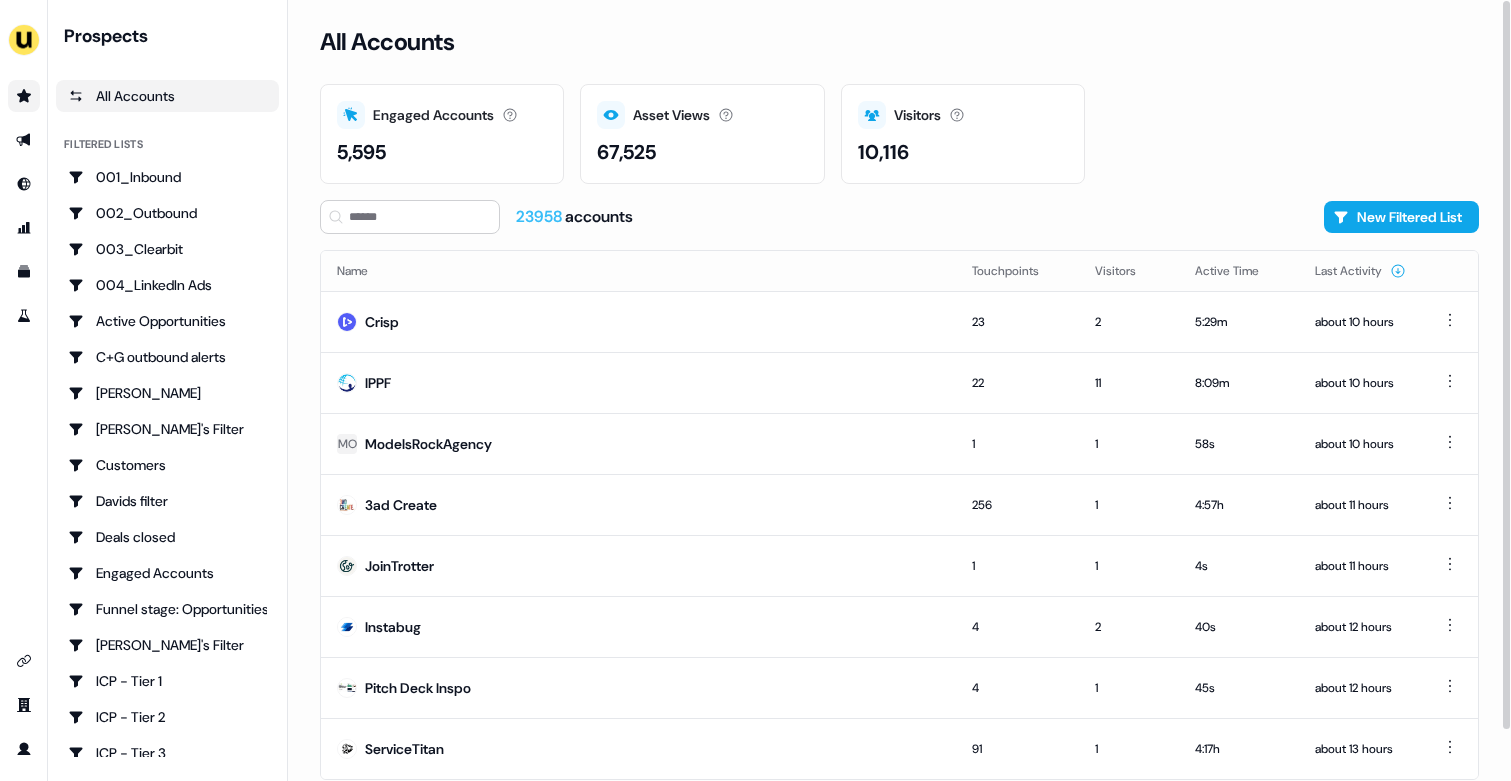 scroll, scrollTop: 54, scrollLeft: 0, axis: vertical 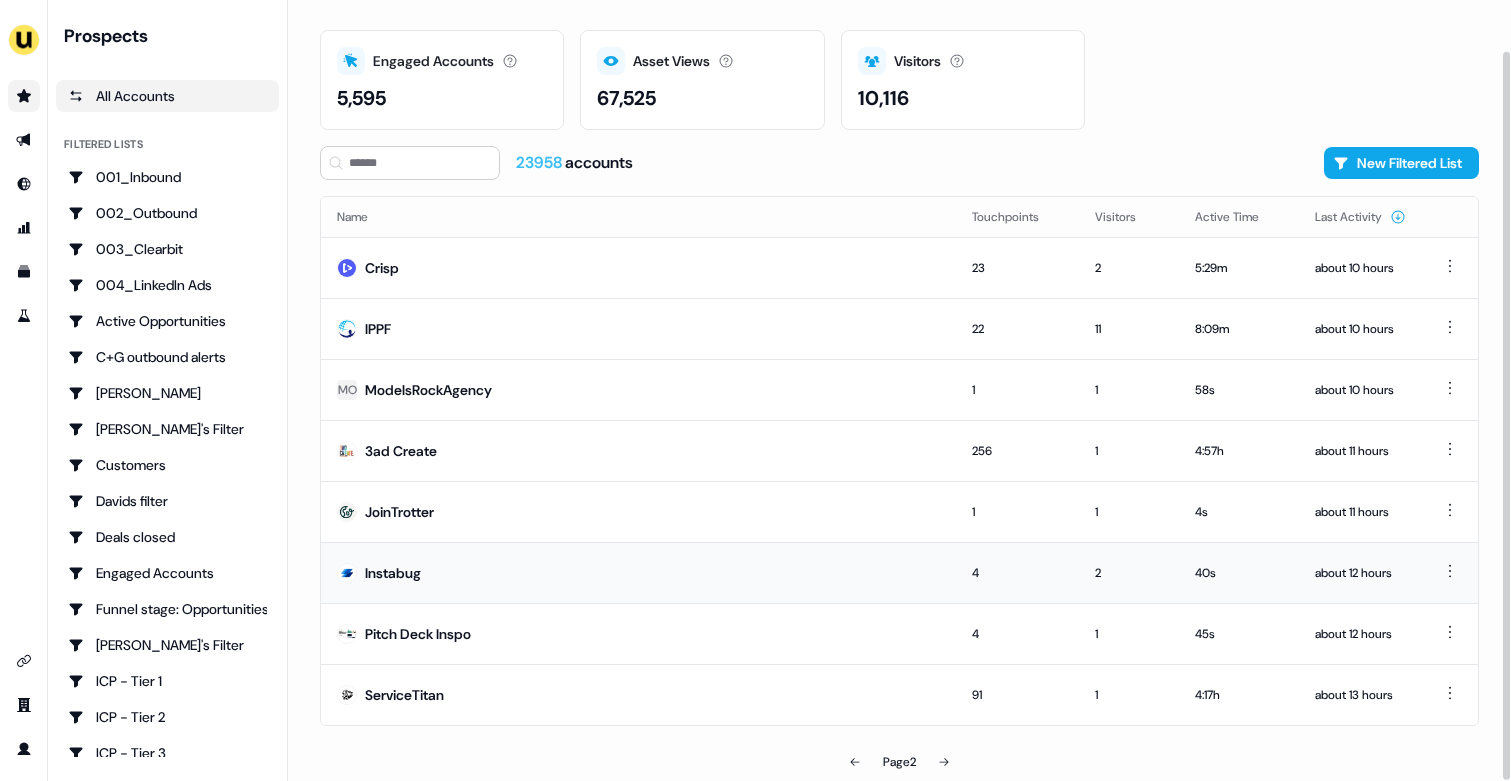 click on "Instabug" at bounding box center [638, 572] 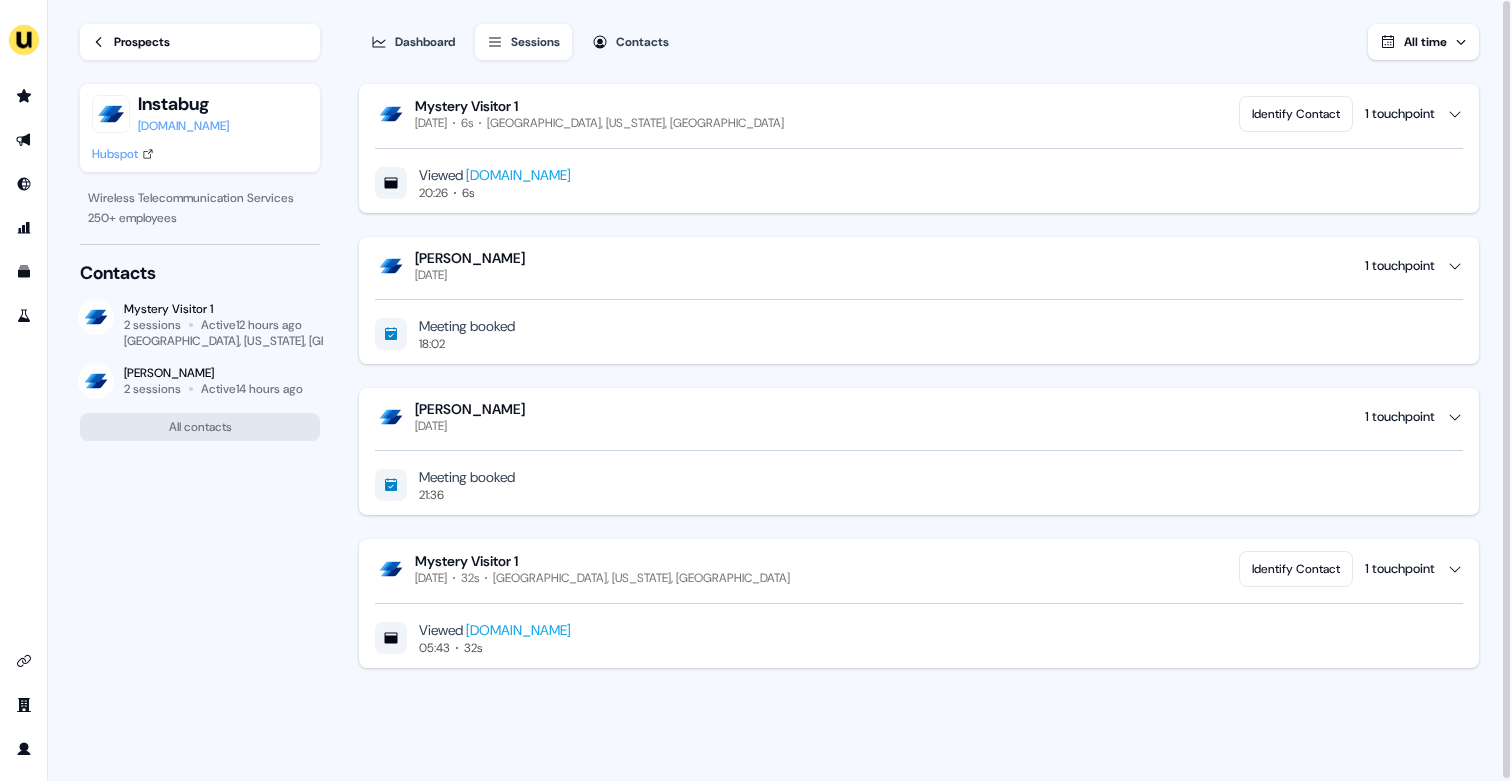 click on "Hubspot" at bounding box center [115, 154] 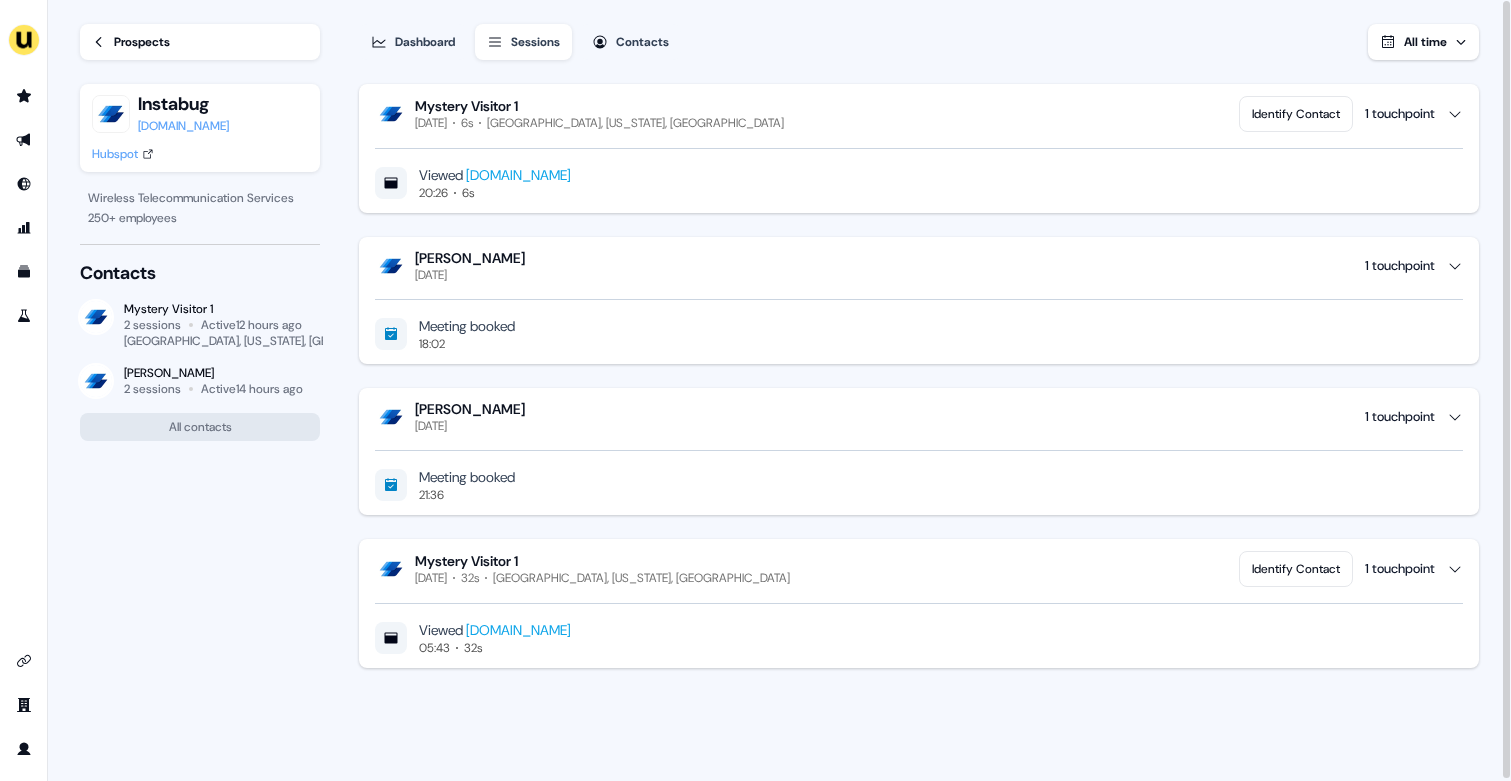 scroll, scrollTop: 2, scrollLeft: 0, axis: vertical 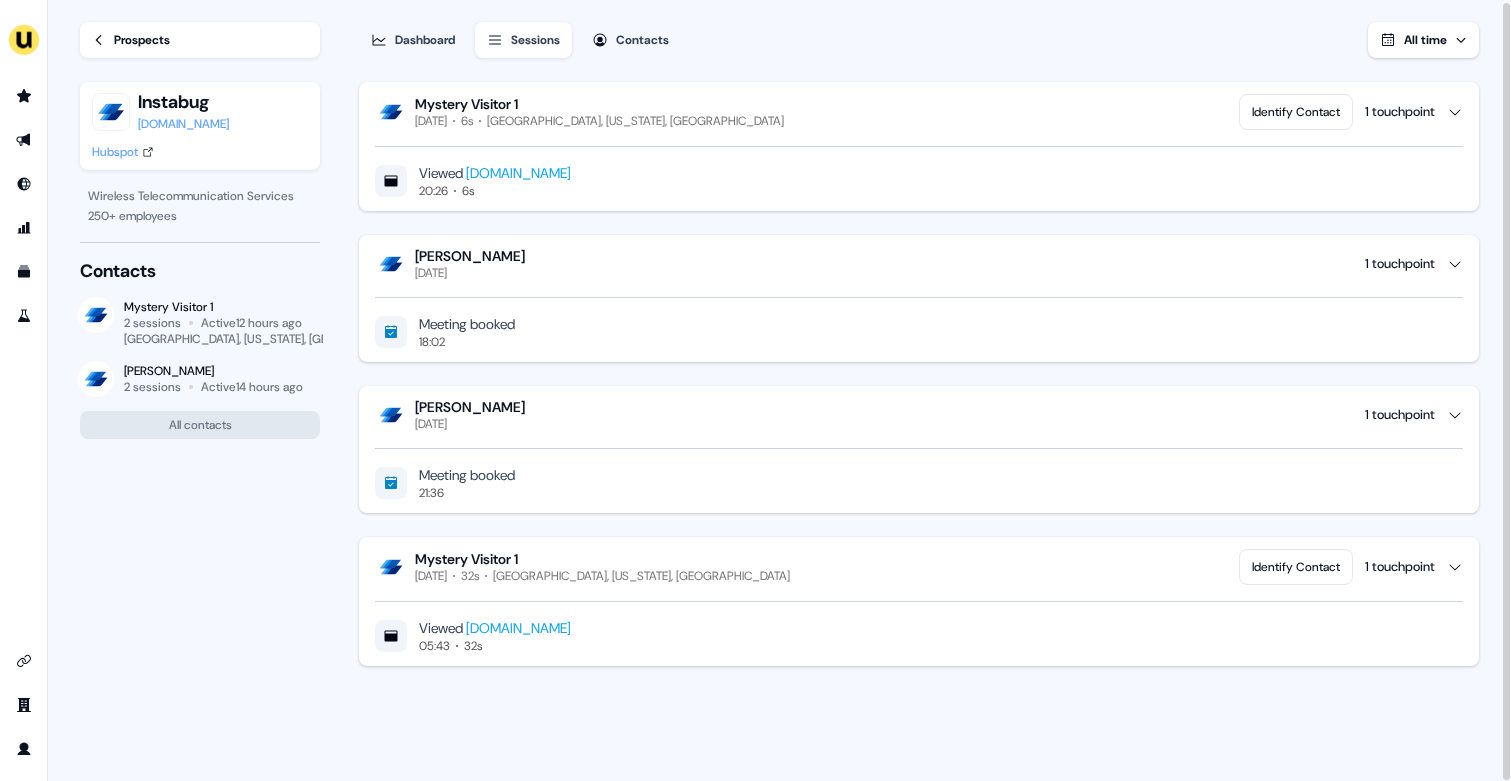 click on "Prospects" at bounding box center [142, 40] 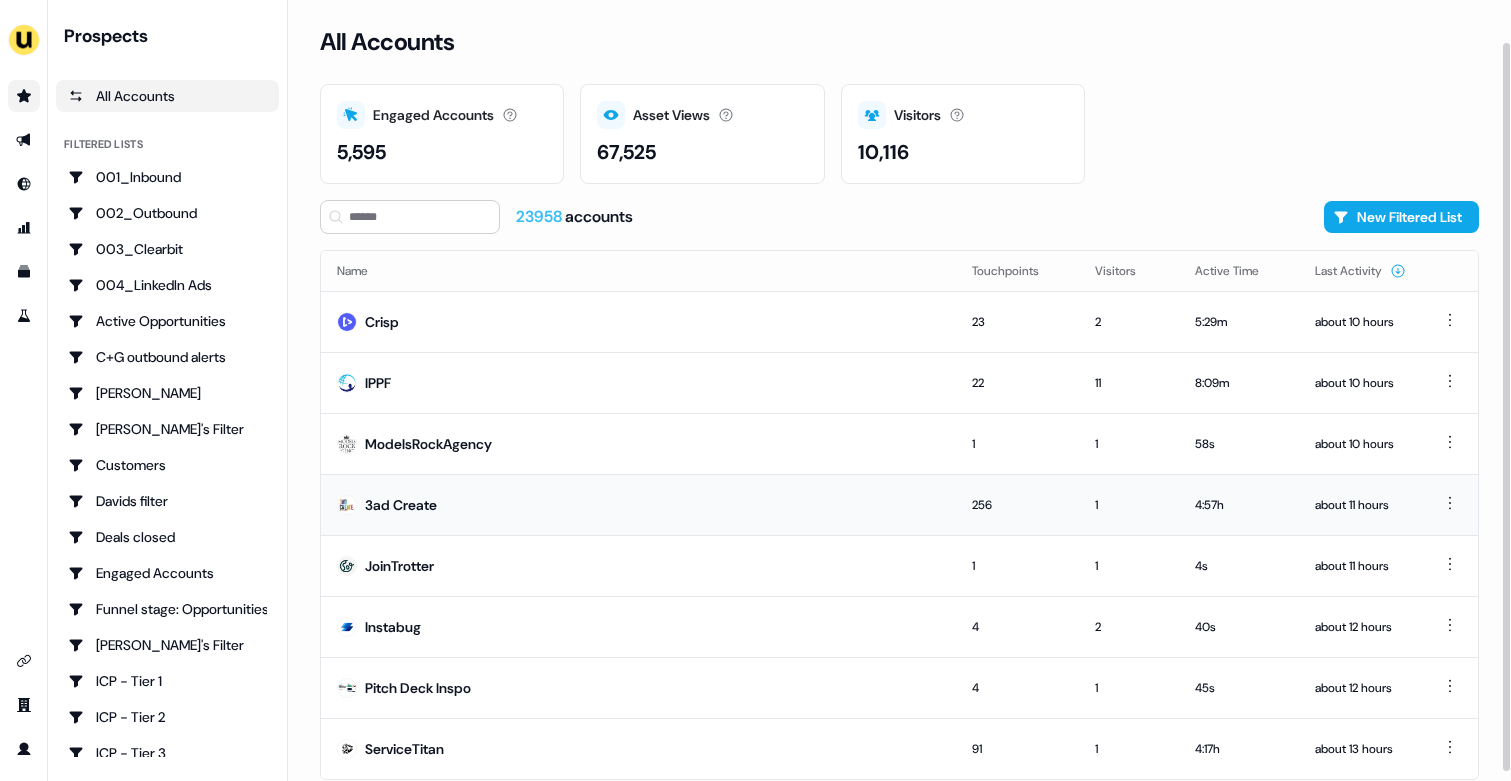 scroll, scrollTop: 54, scrollLeft: 0, axis: vertical 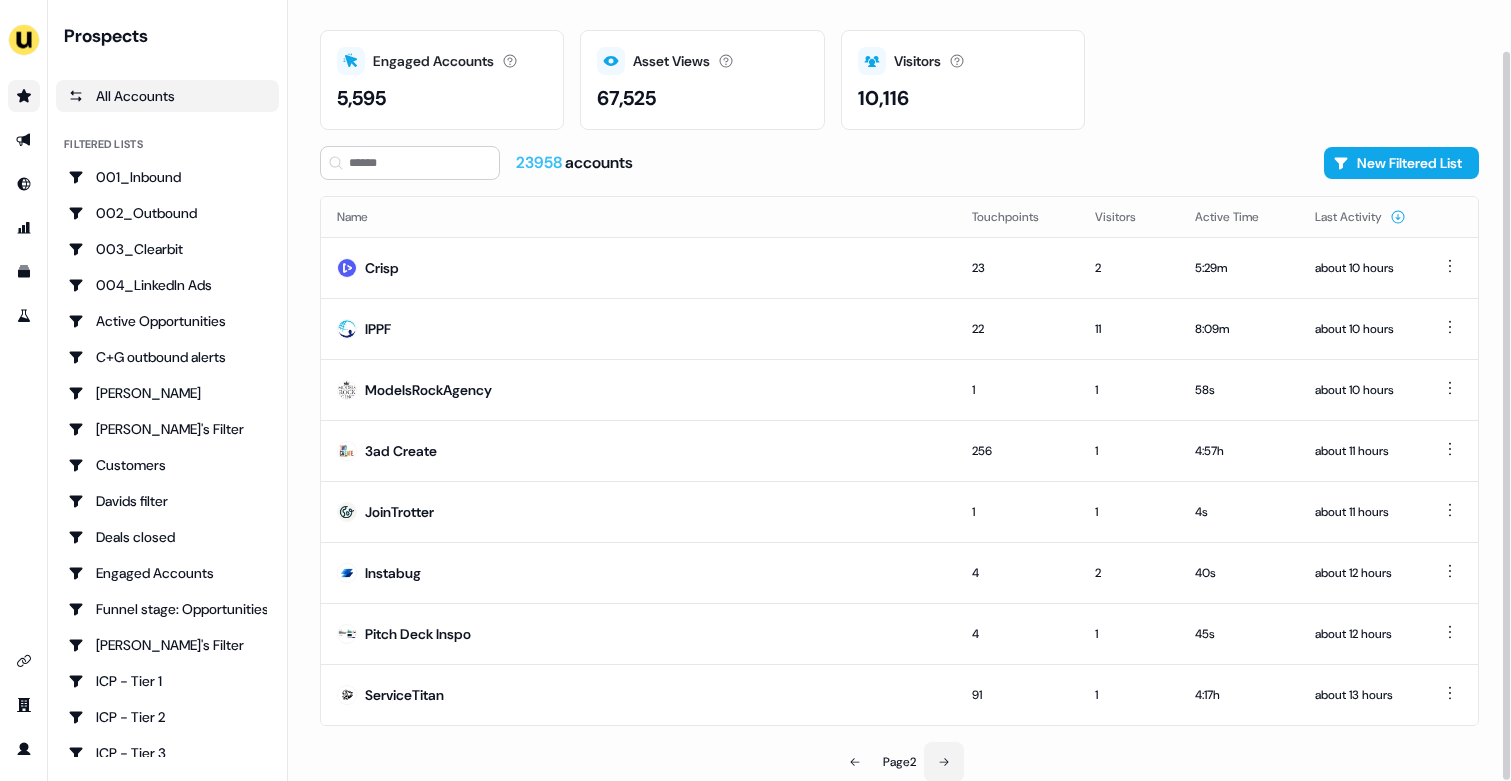 click at bounding box center (944, 762) 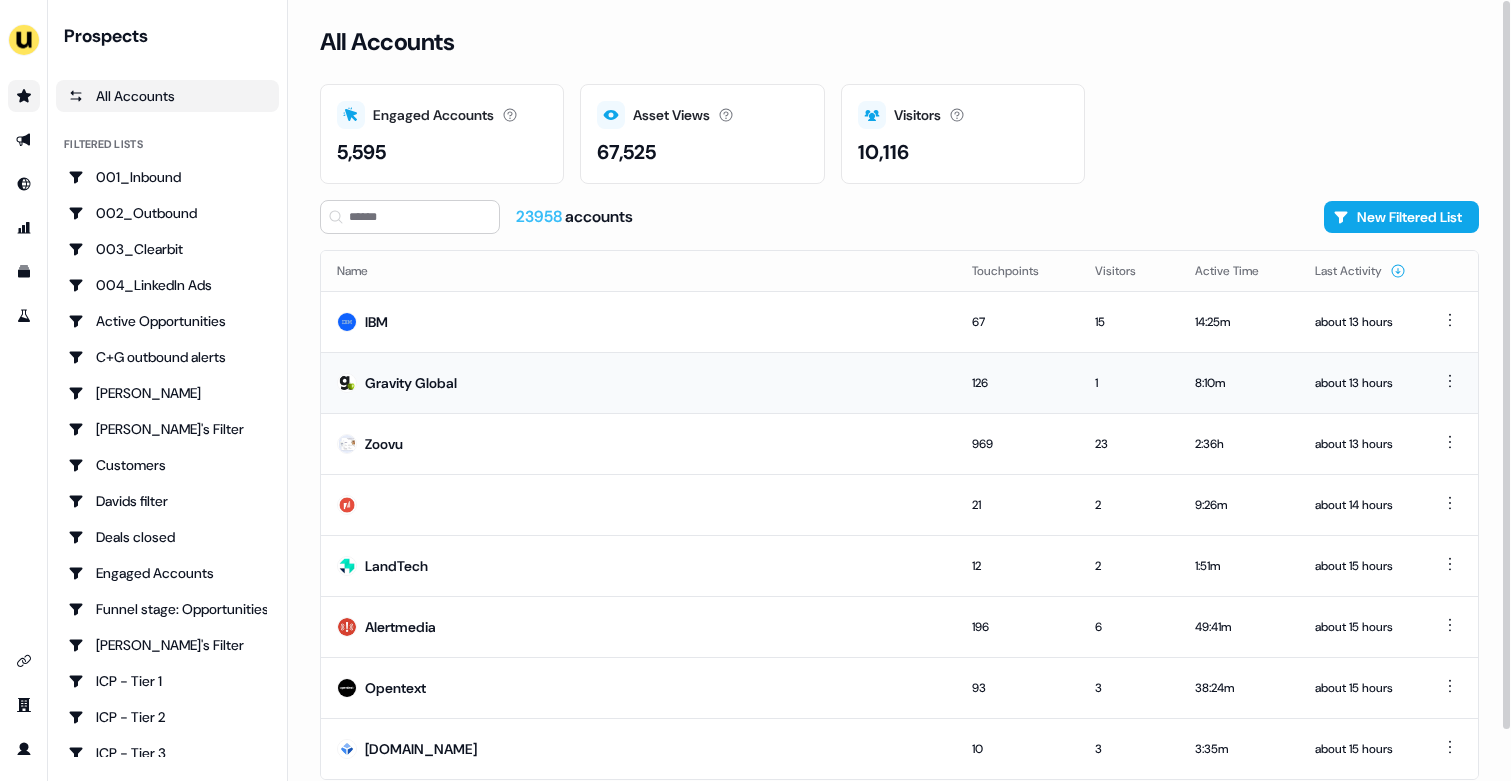 scroll, scrollTop: 54, scrollLeft: 0, axis: vertical 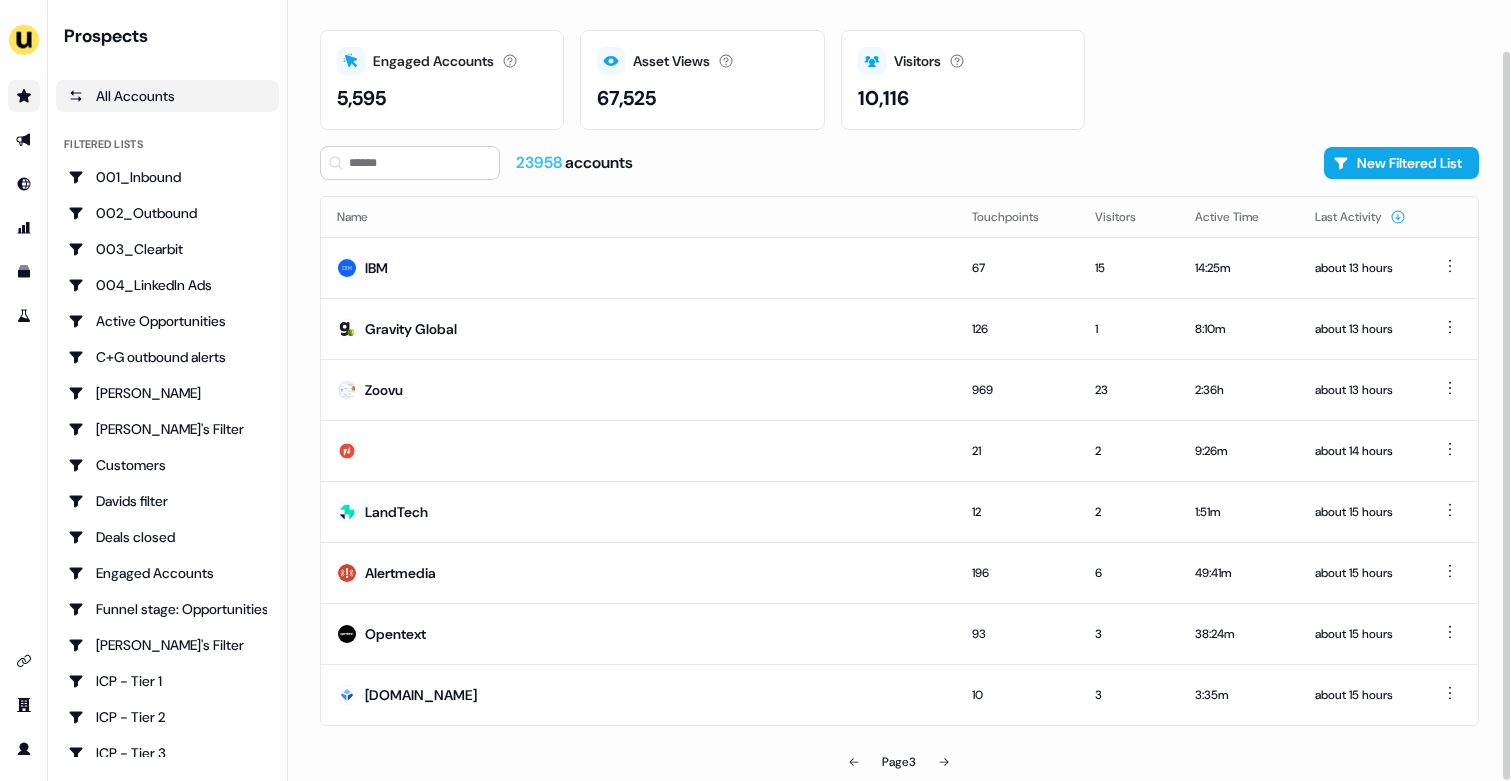 click on "Page  3" at bounding box center [900, 762] 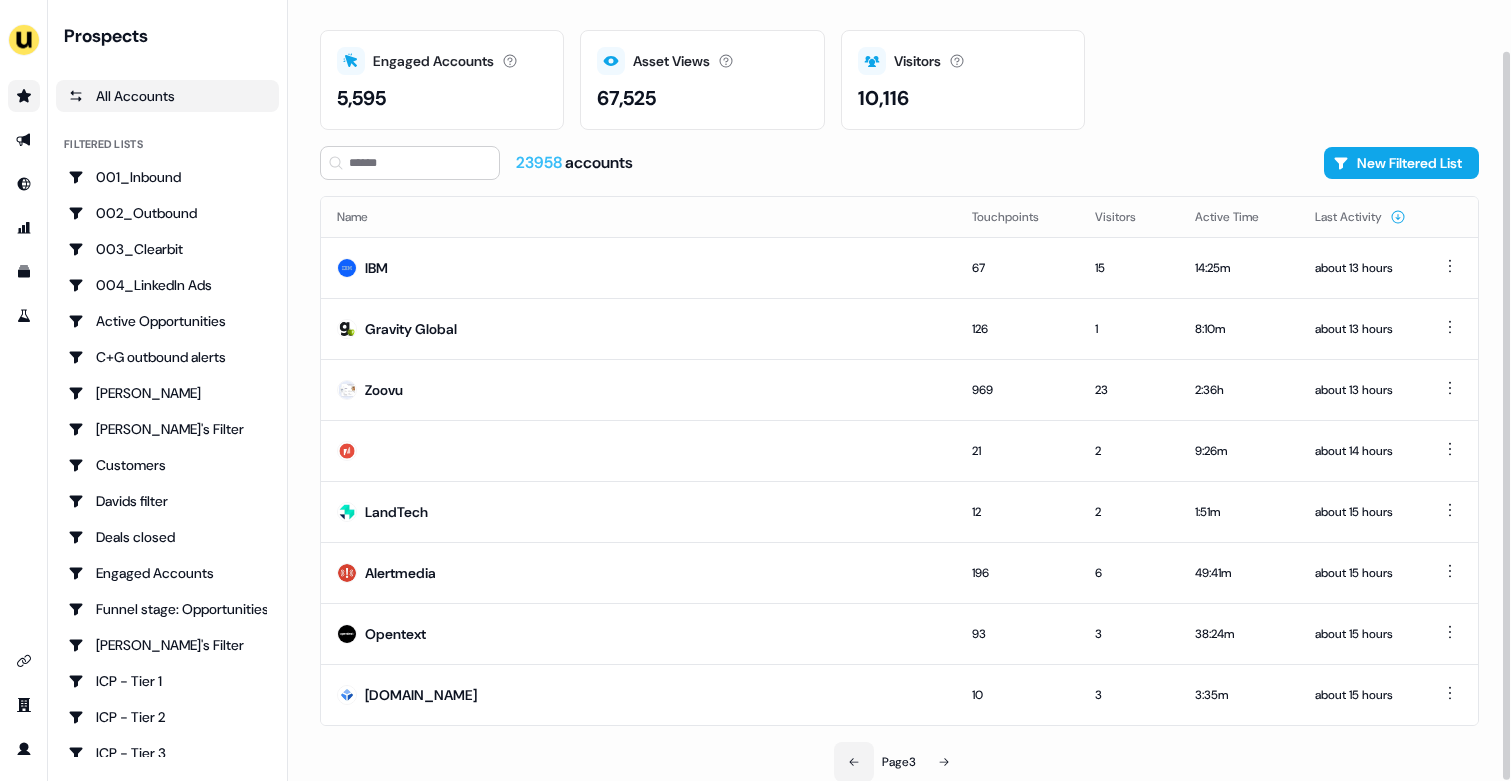click at bounding box center [854, 762] 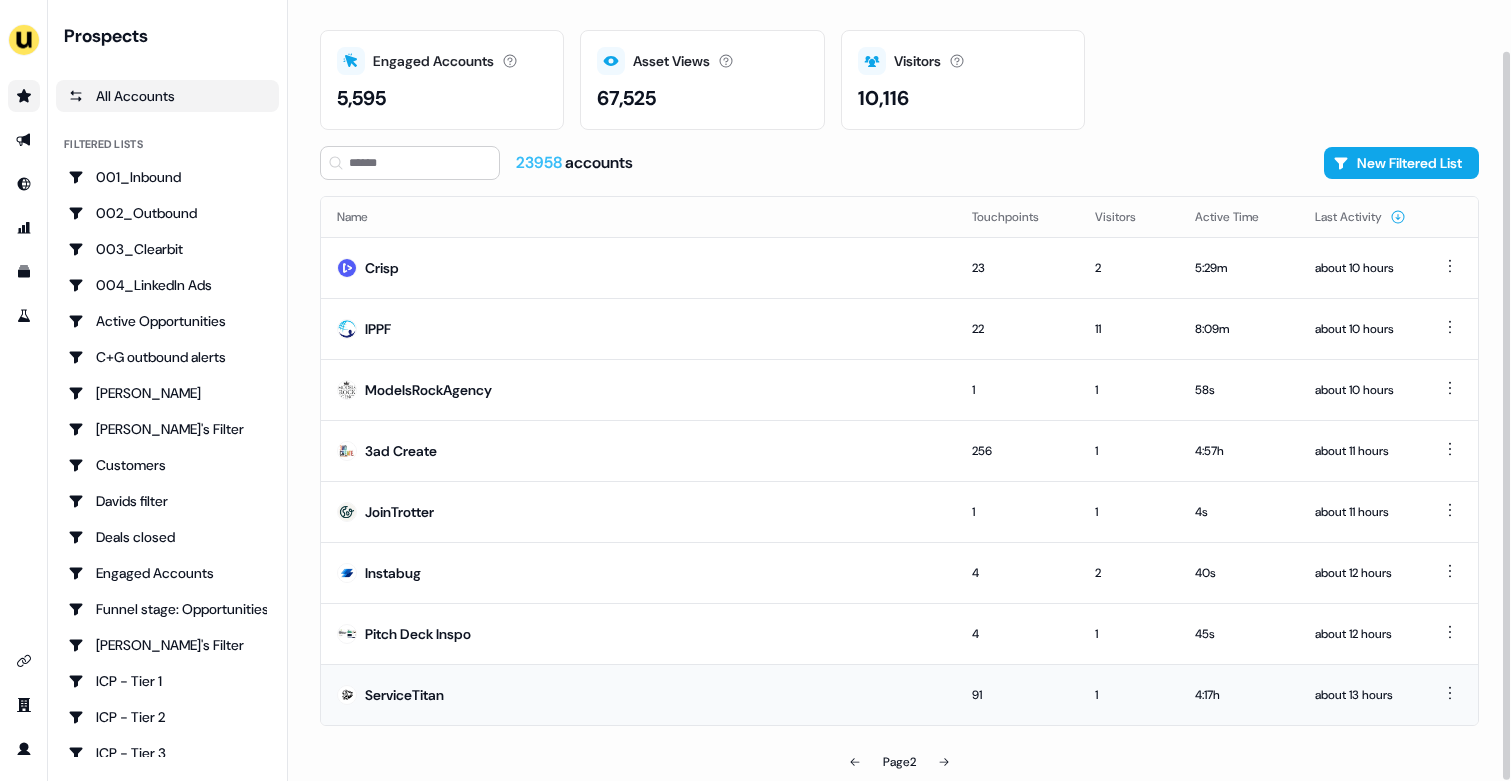 click on "ServiceTitan" at bounding box center [638, 694] 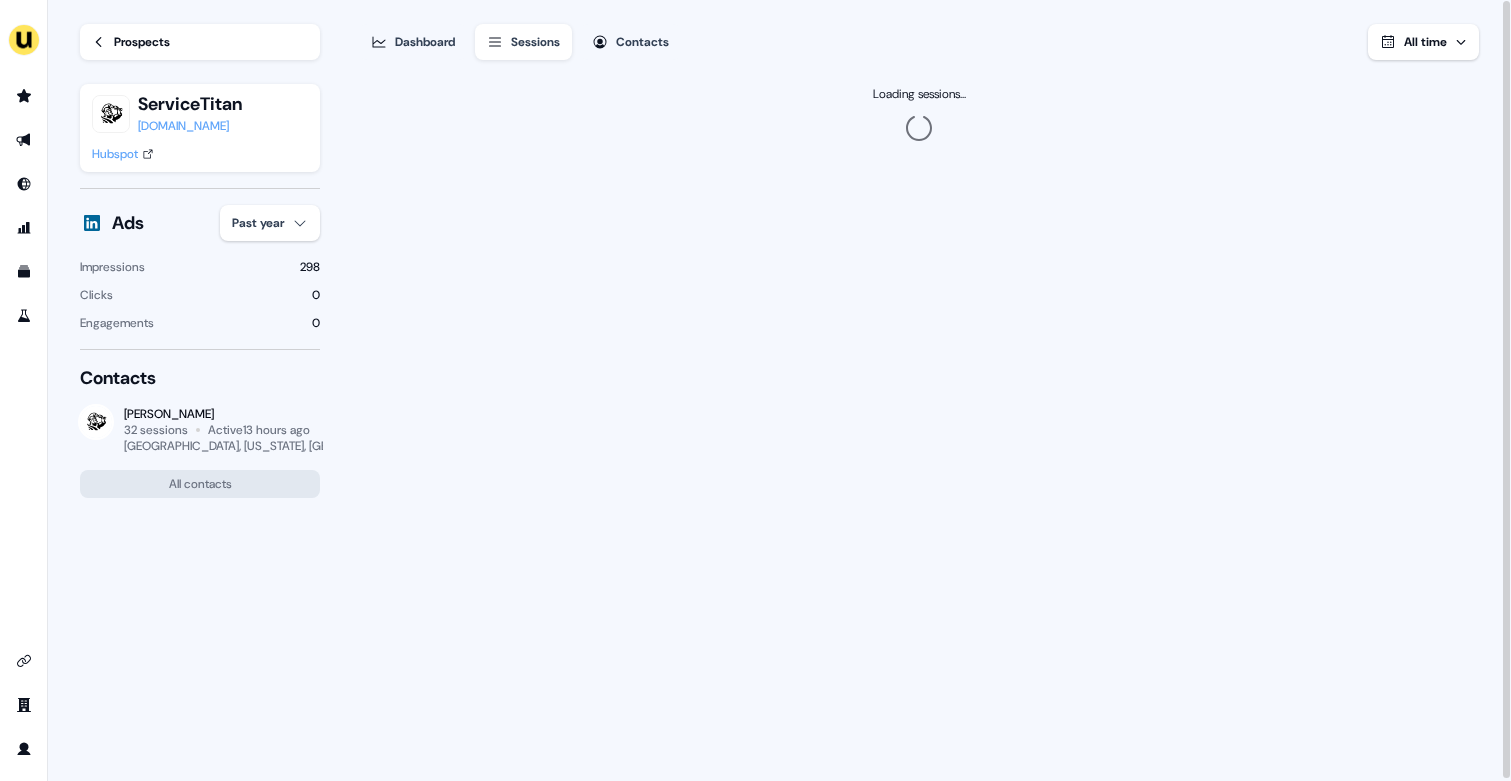 click on "For the best experience switch devices to a bigger screen. Go to [DOMAIN_NAME] Loading... Prospects ServiceTitan [DOMAIN_NAME] Hubspot Ads Past year Impressions 298 Clicks 0 Engagements 0 Contacts [PERSON_NAME] 32   sessions Active  13 hours ago [GEOGRAPHIC_DATA], [US_STATE], [GEOGRAPHIC_DATA] All contacts Dashboard Sessions Contacts All time Loading sessions... 2" at bounding box center [755, 390] 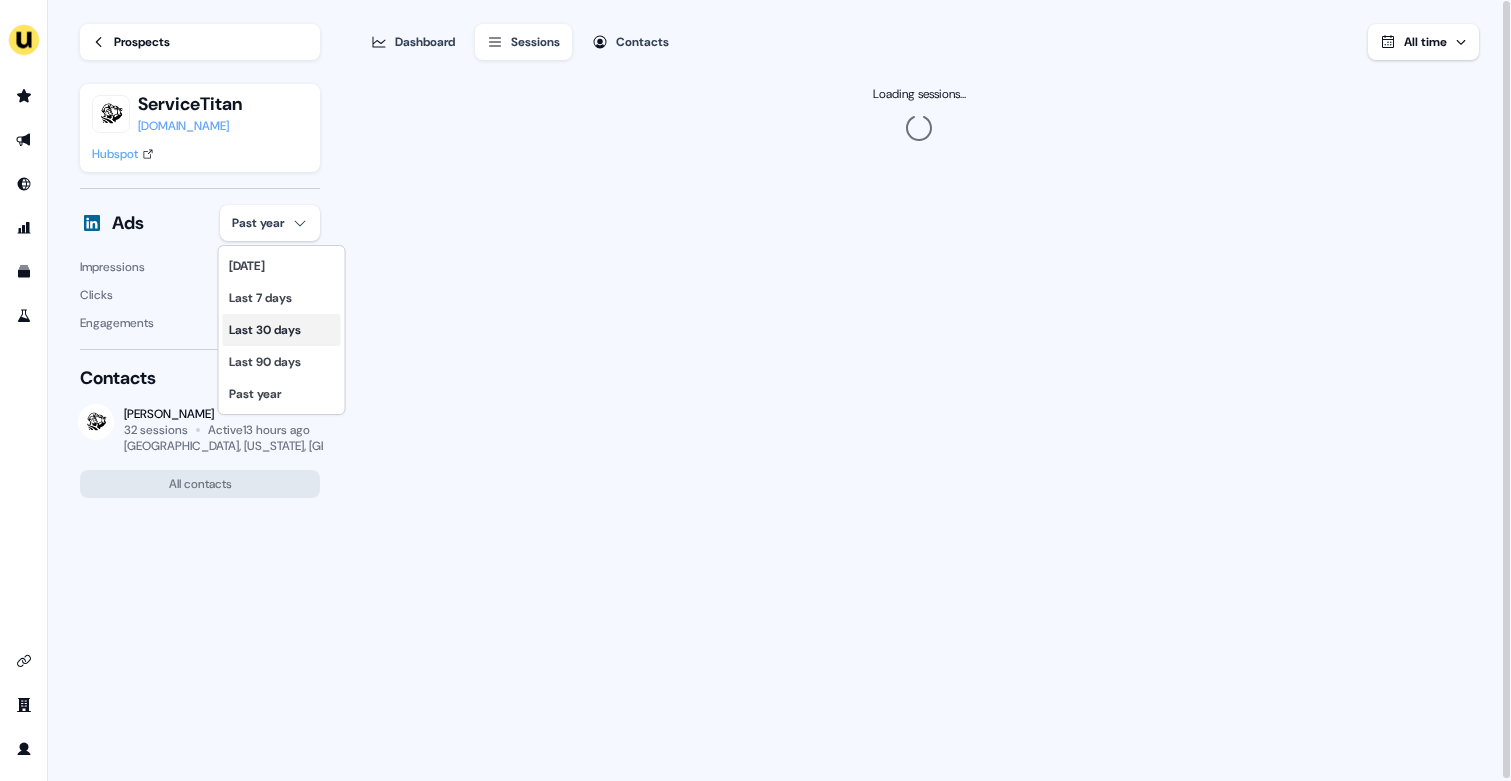 click on "Last 30 days" at bounding box center (282, 330) 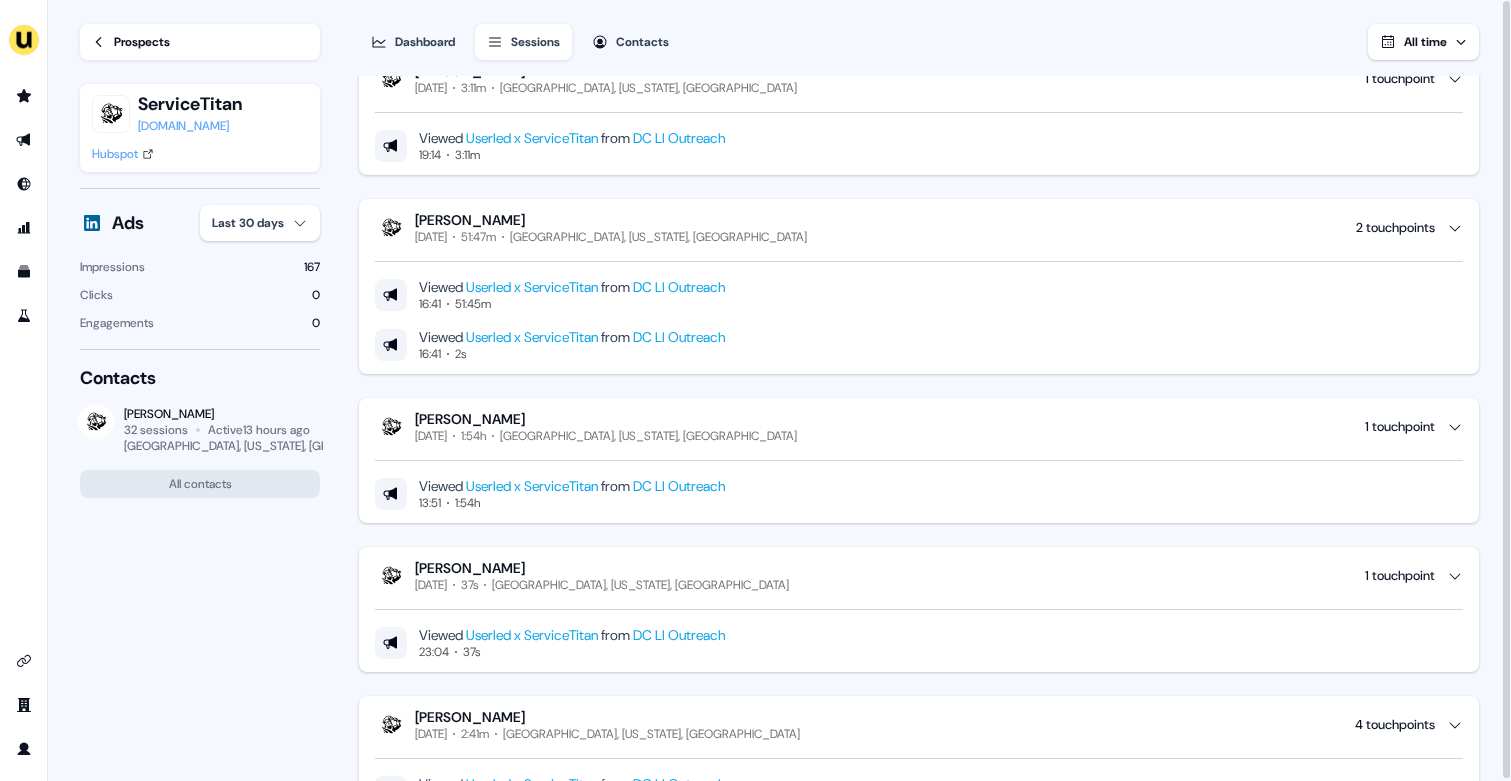 scroll, scrollTop: 0, scrollLeft: 0, axis: both 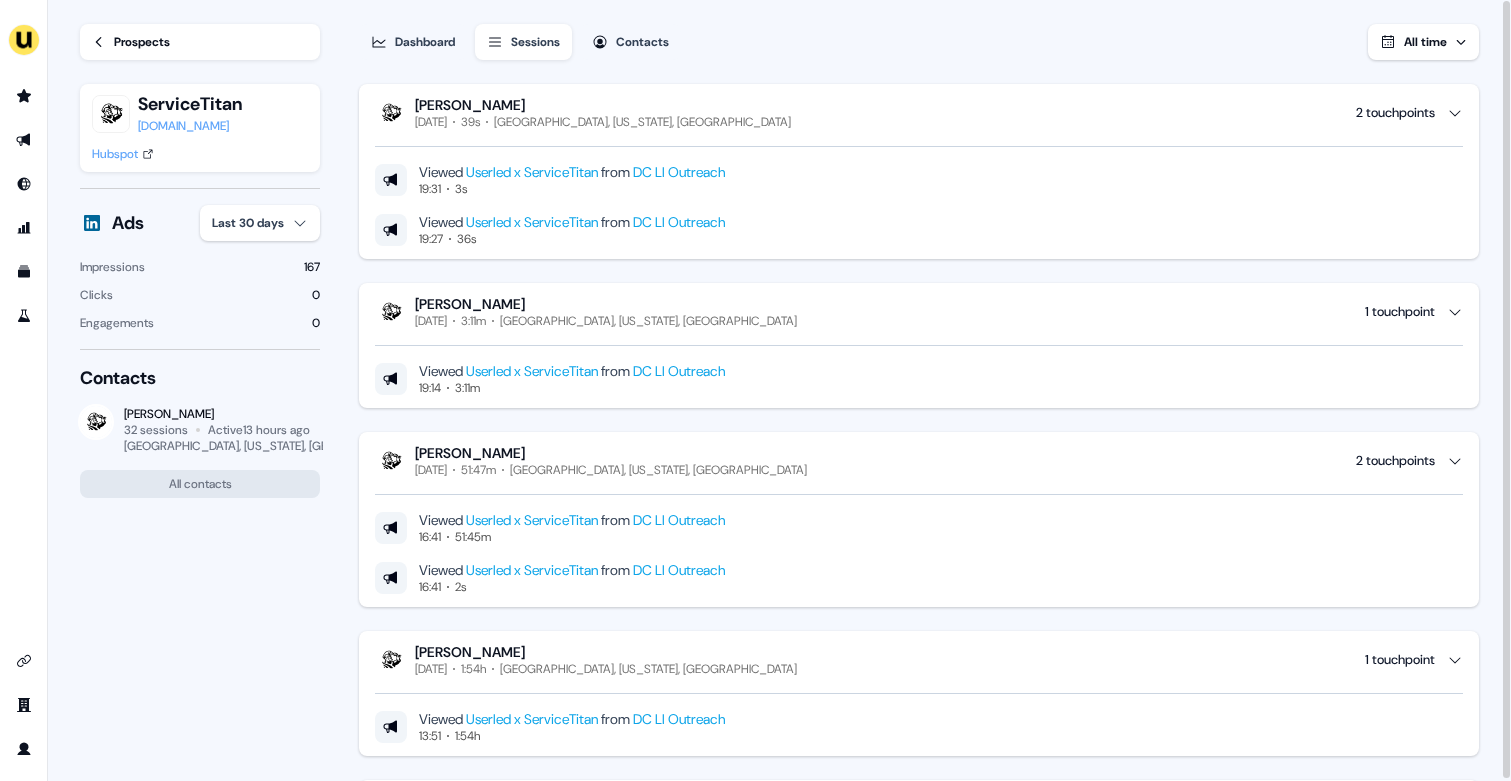 type 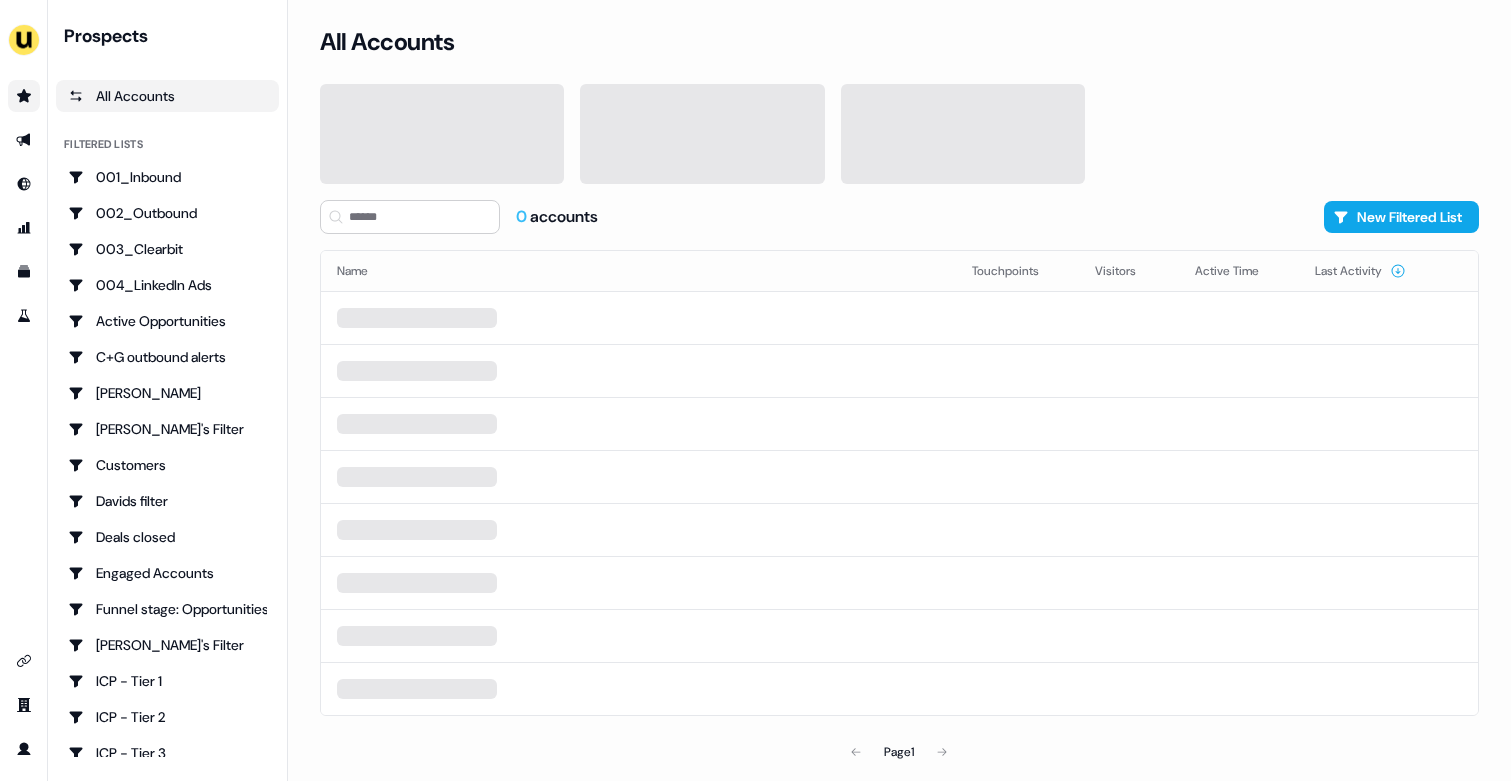 scroll, scrollTop: 0, scrollLeft: 0, axis: both 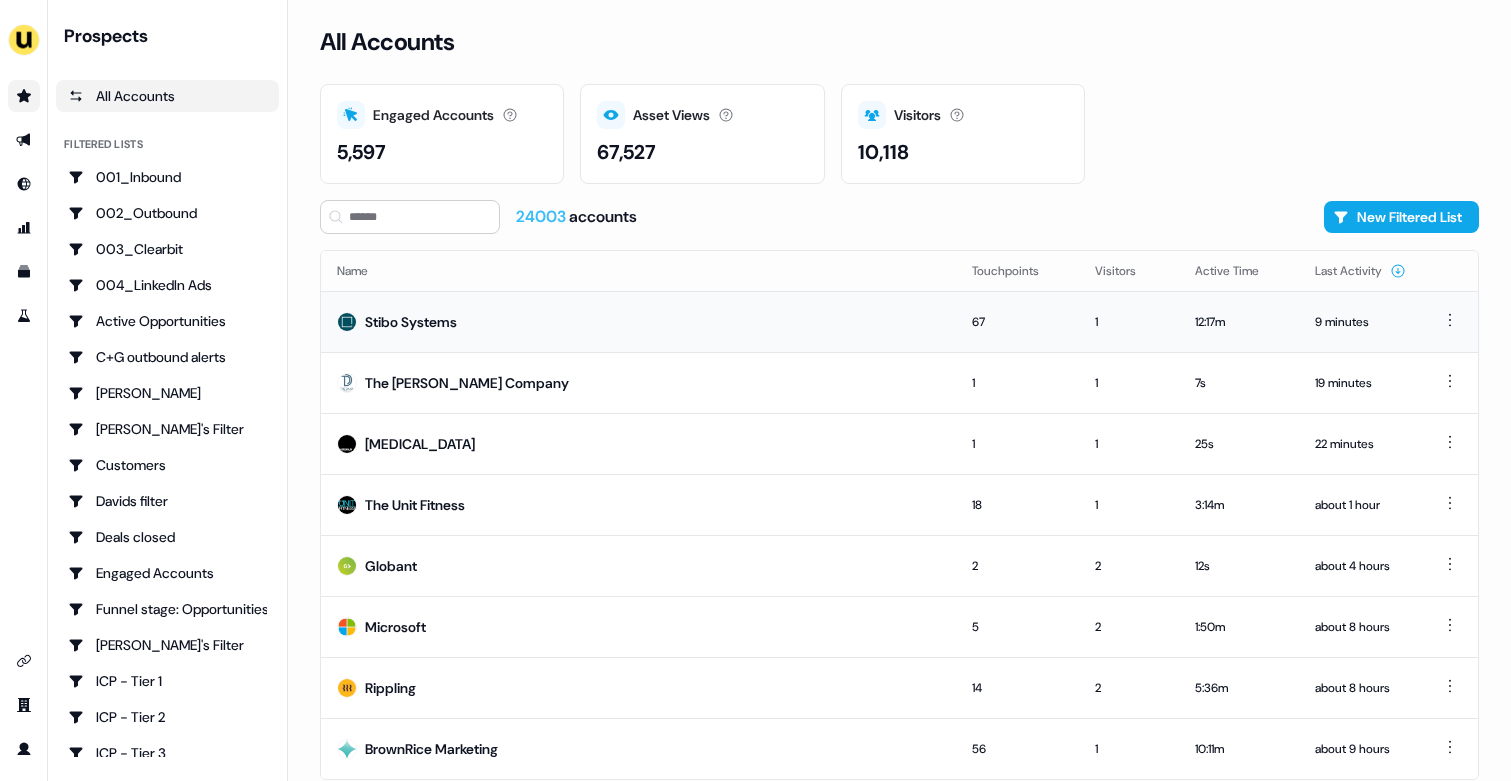 click on "Stibo Systems" at bounding box center [638, 321] 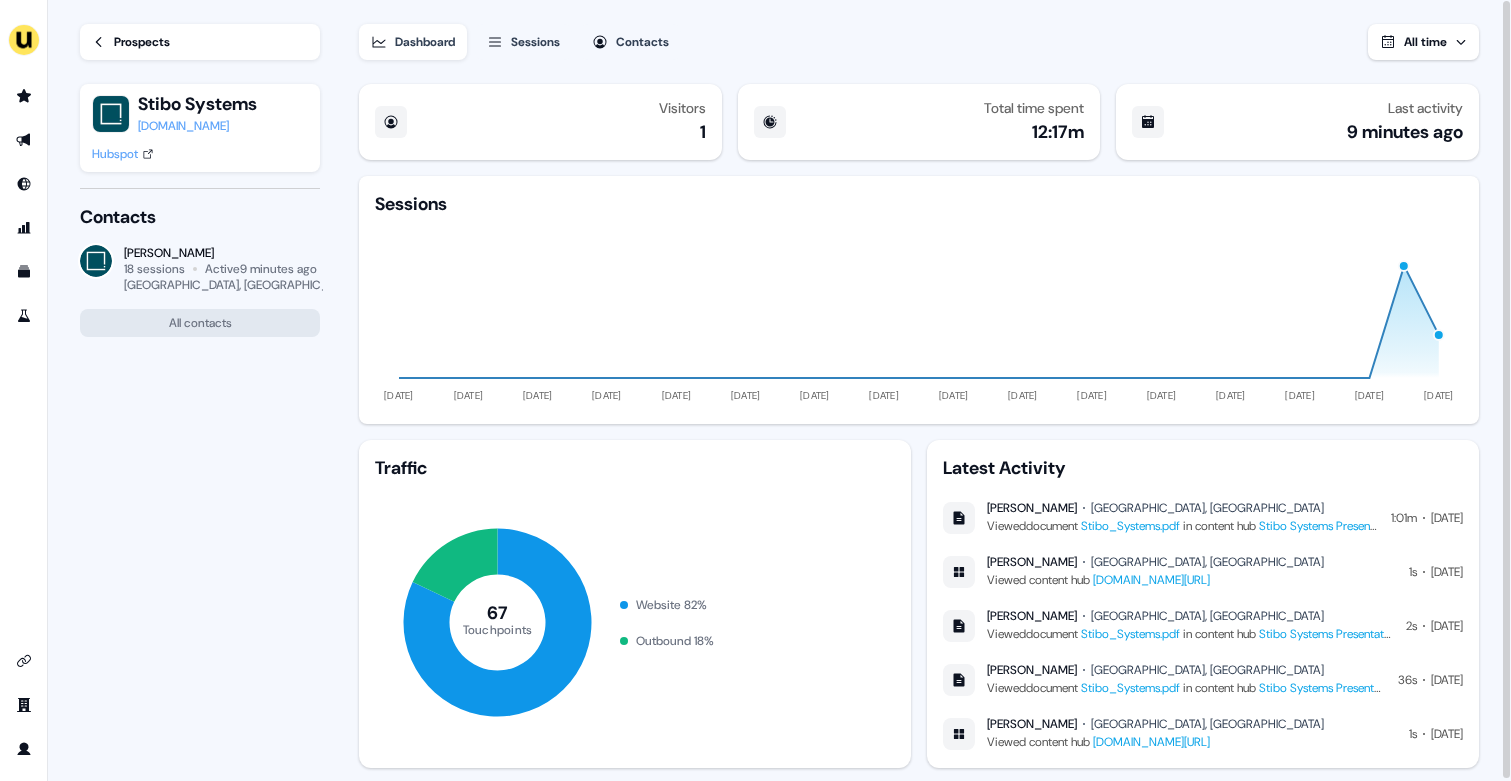 click on "Hubspot" at bounding box center [123, 154] 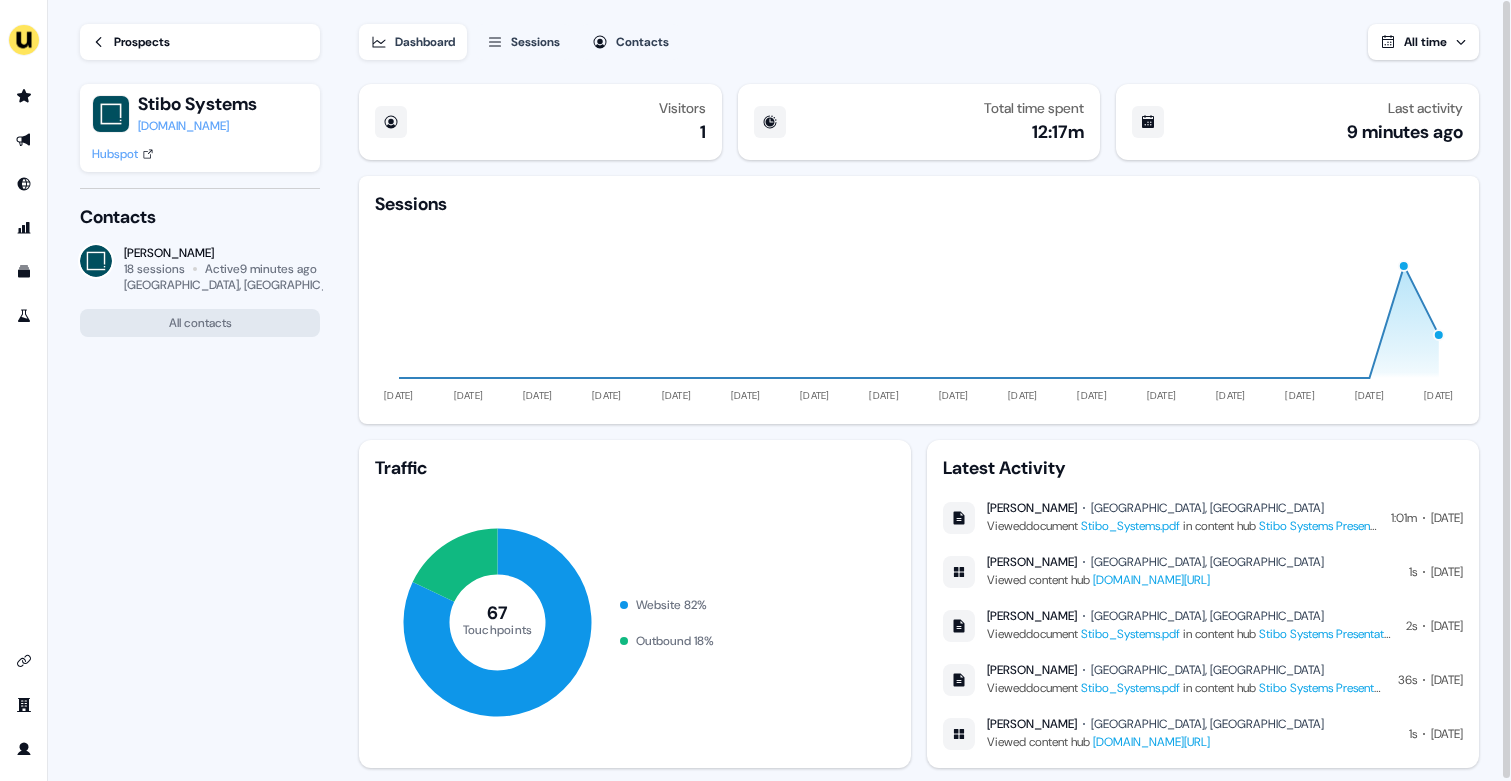 click on "app.userled.io/v/AEGgHRwwQ" at bounding box center (1151, 580) 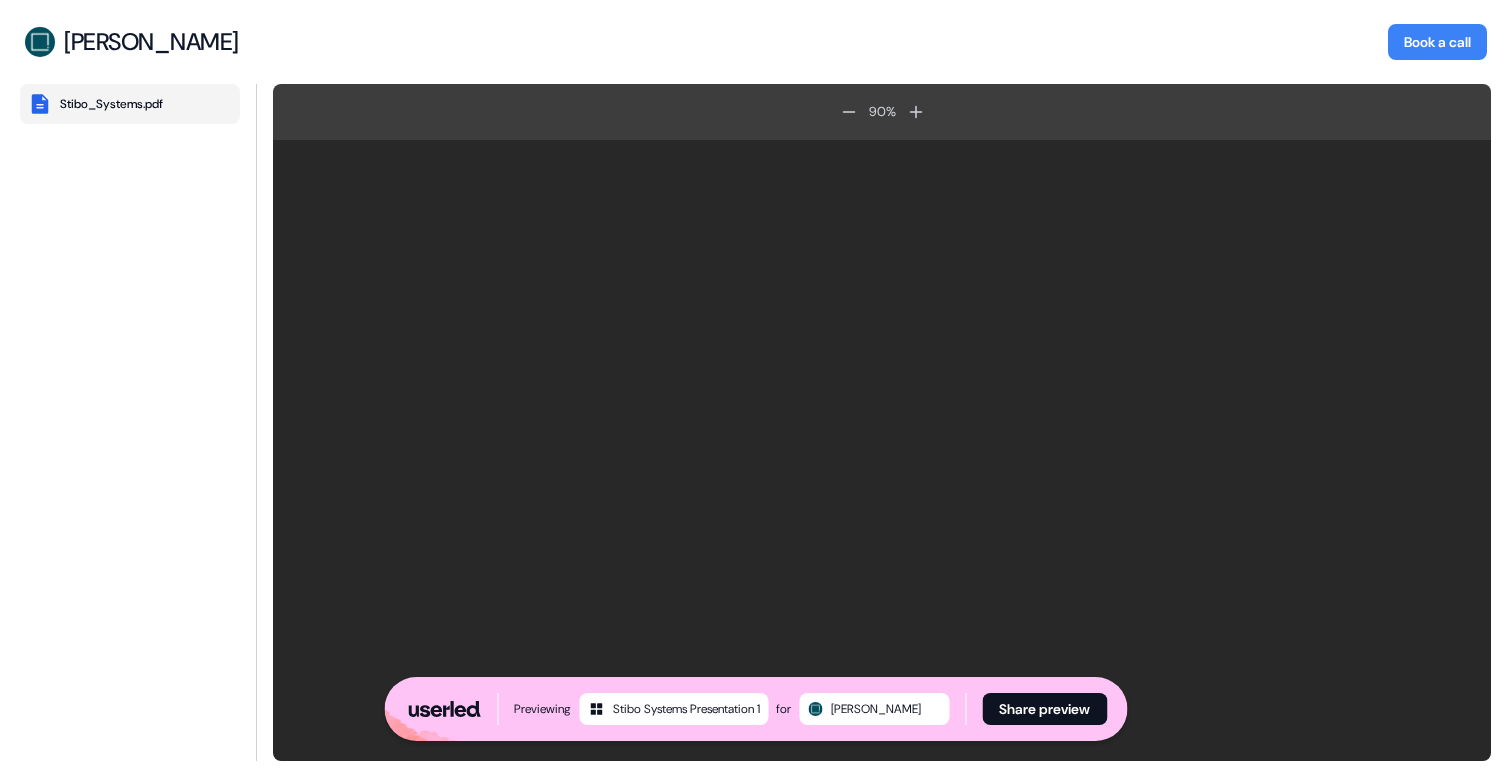 scroll, scrollTop: 0, scrollLeft: 0, axis: both 